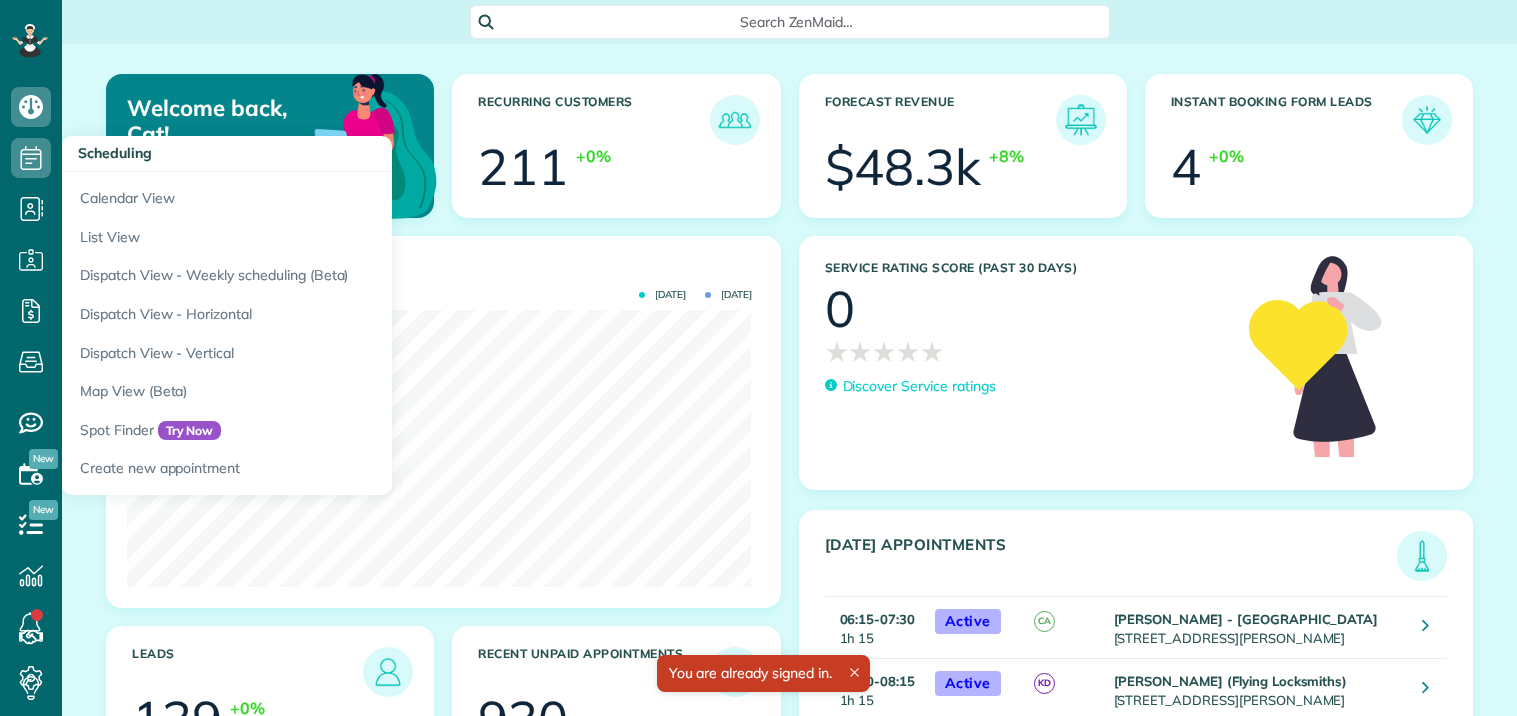click 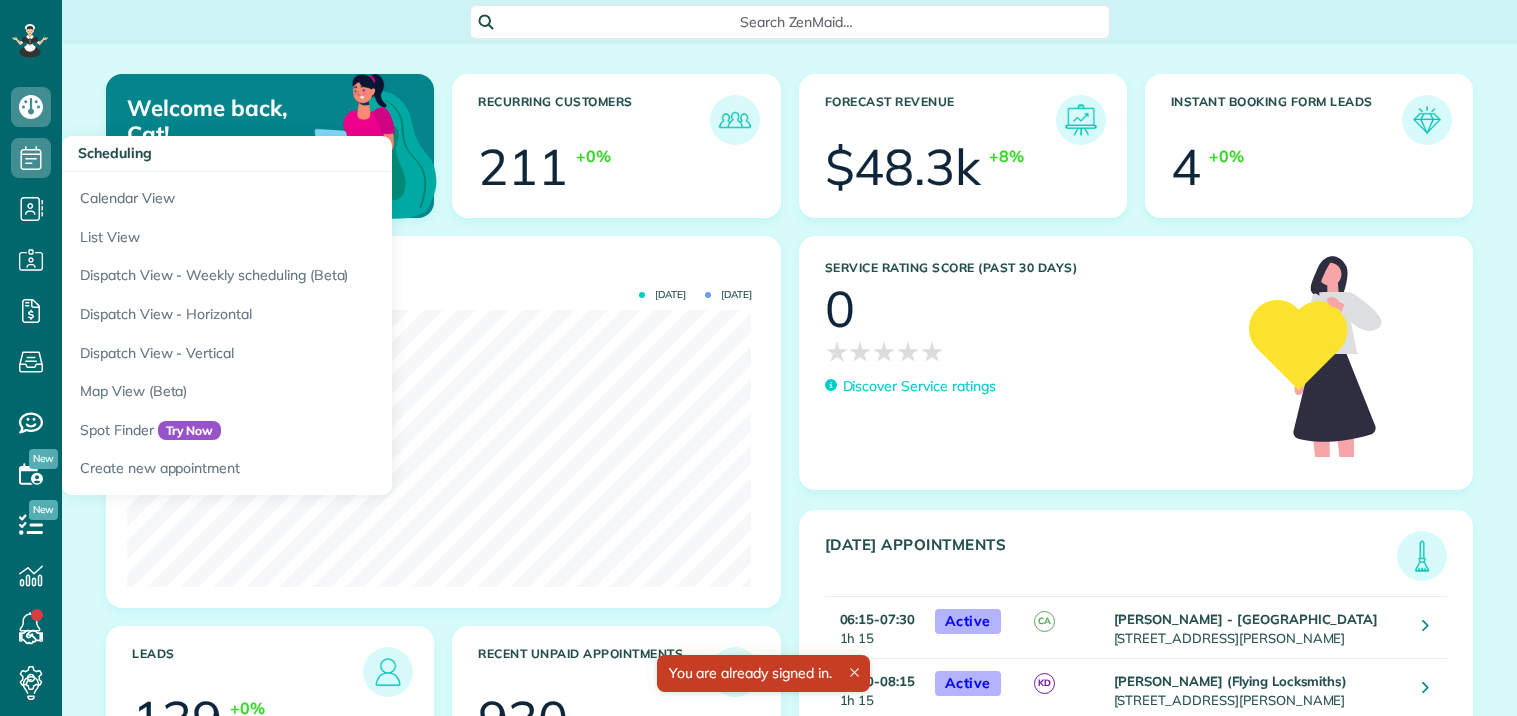scroll, scrollTop: 0, scrollLeft: 0, axis: both 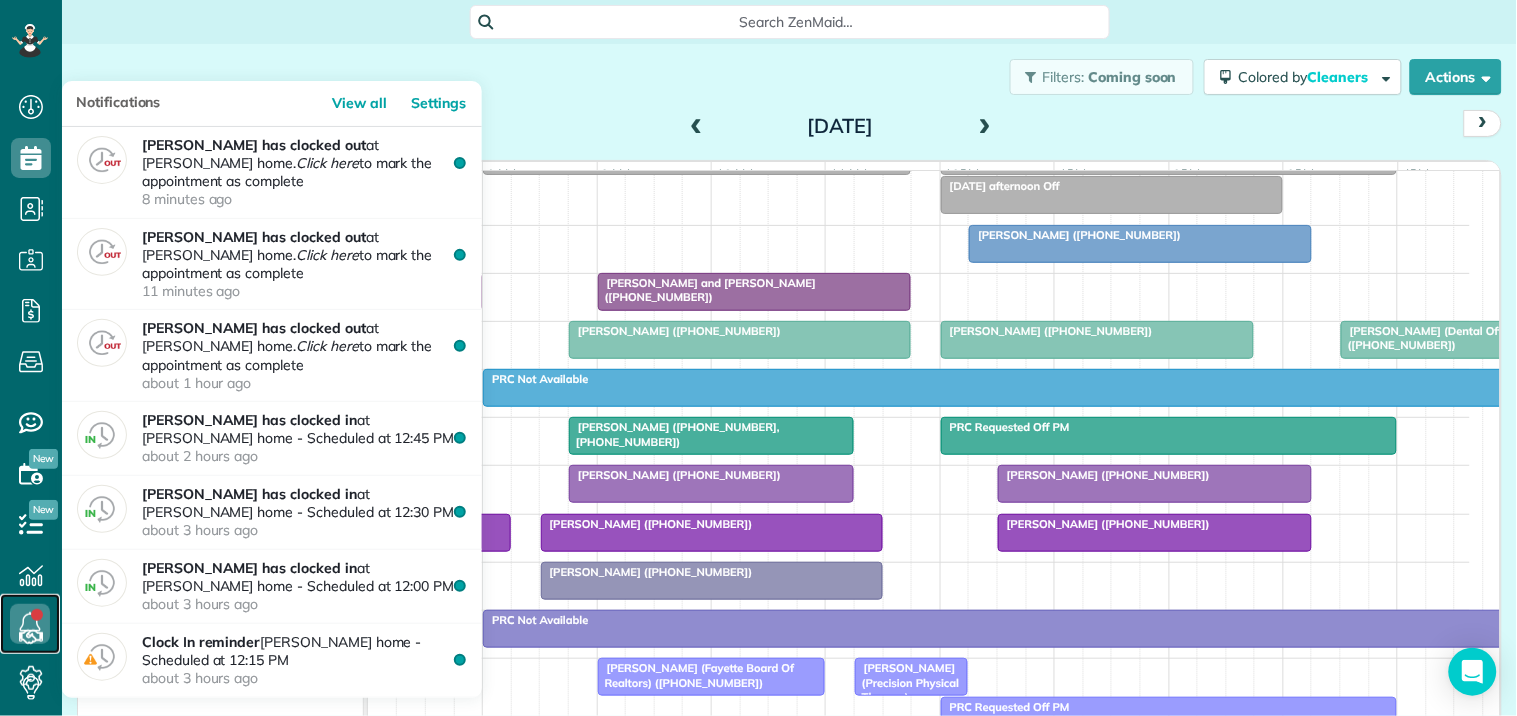 click 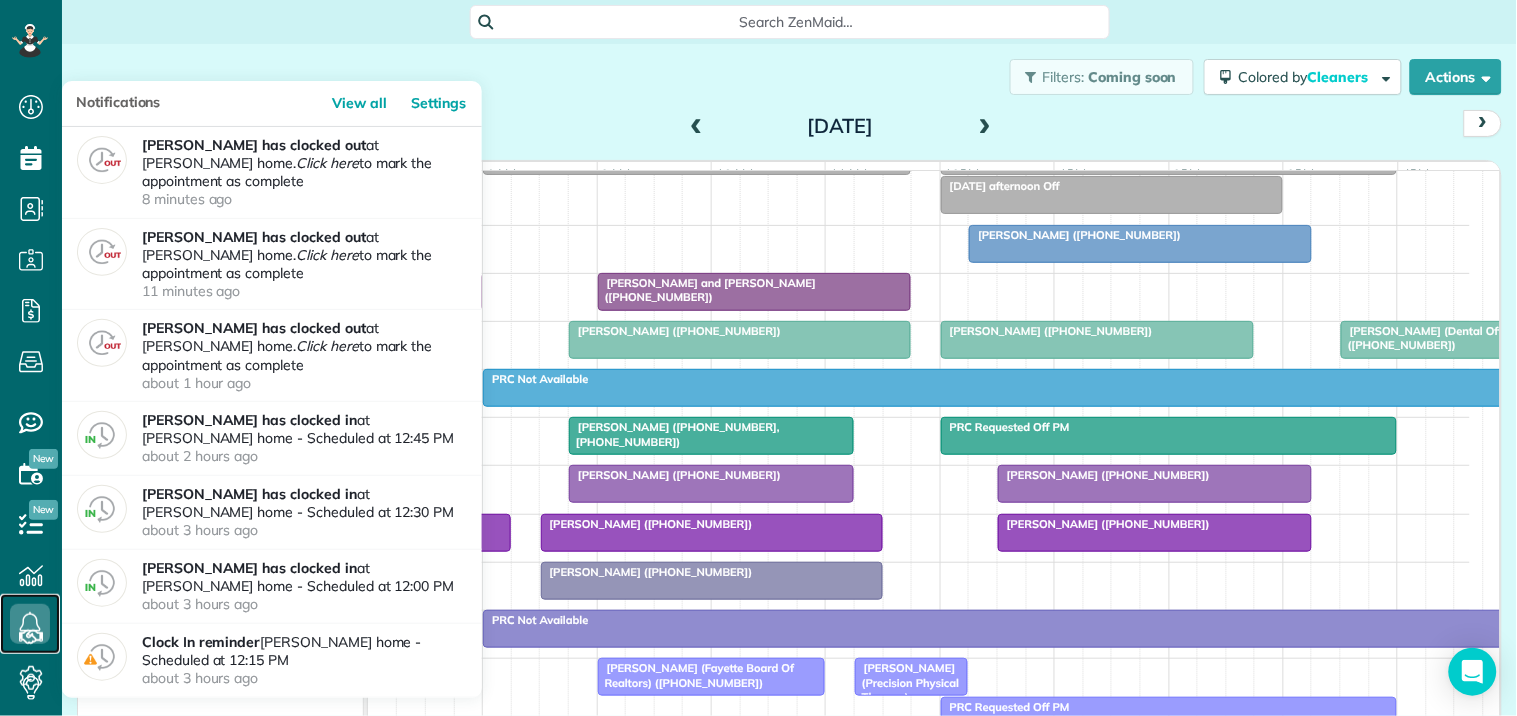click 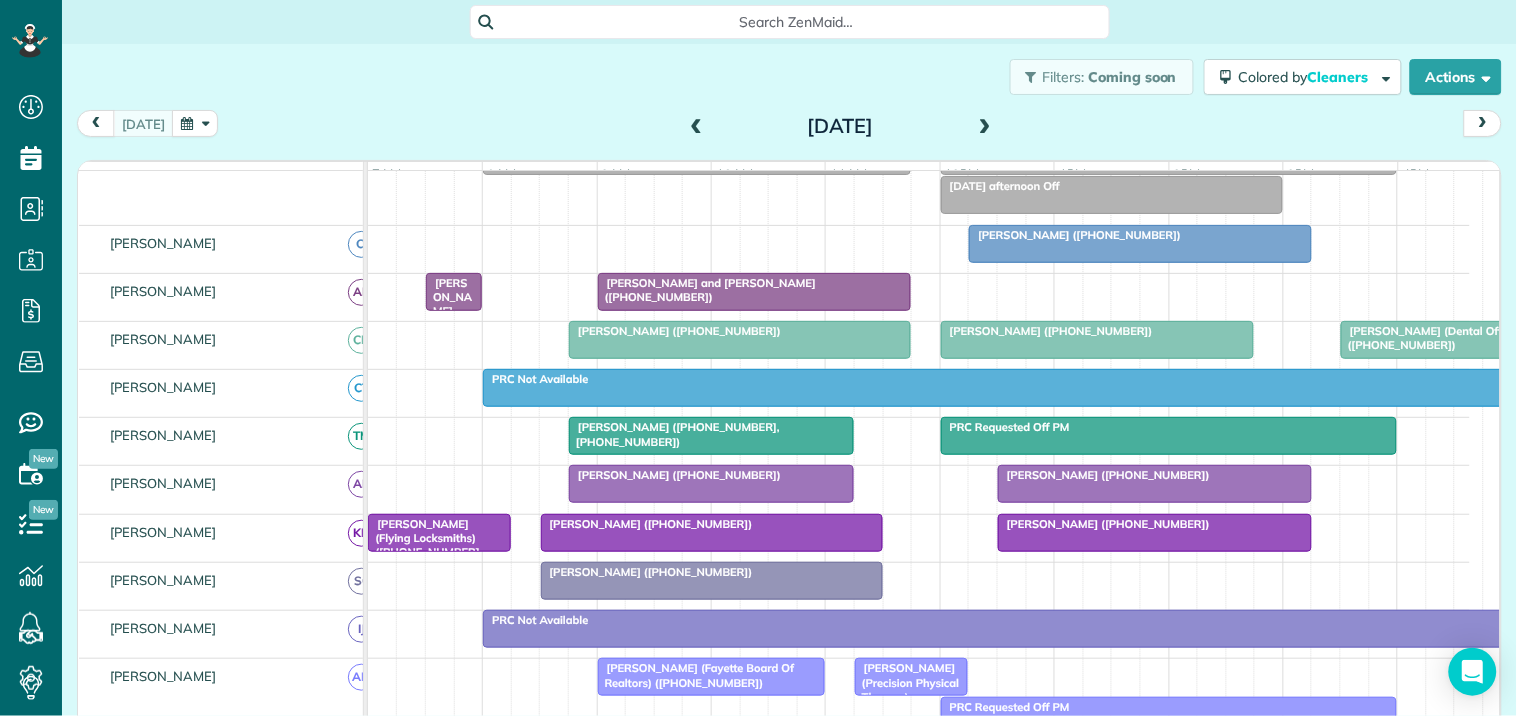 click on "Filters:   Coming soon
Colored by  Cleaners
Color by Cleaner
Color by Team
Color by Status
Color by Recurrence
Color by Paid/Unpaid
Filters  Default
Schedule Changes
Actions
Create Appointment
Create Task
Clock In/Out
Send Work Orders
Print Route Sheets
[DATE] Emails/Texts
Export data.." at bounding box center [789, 77] 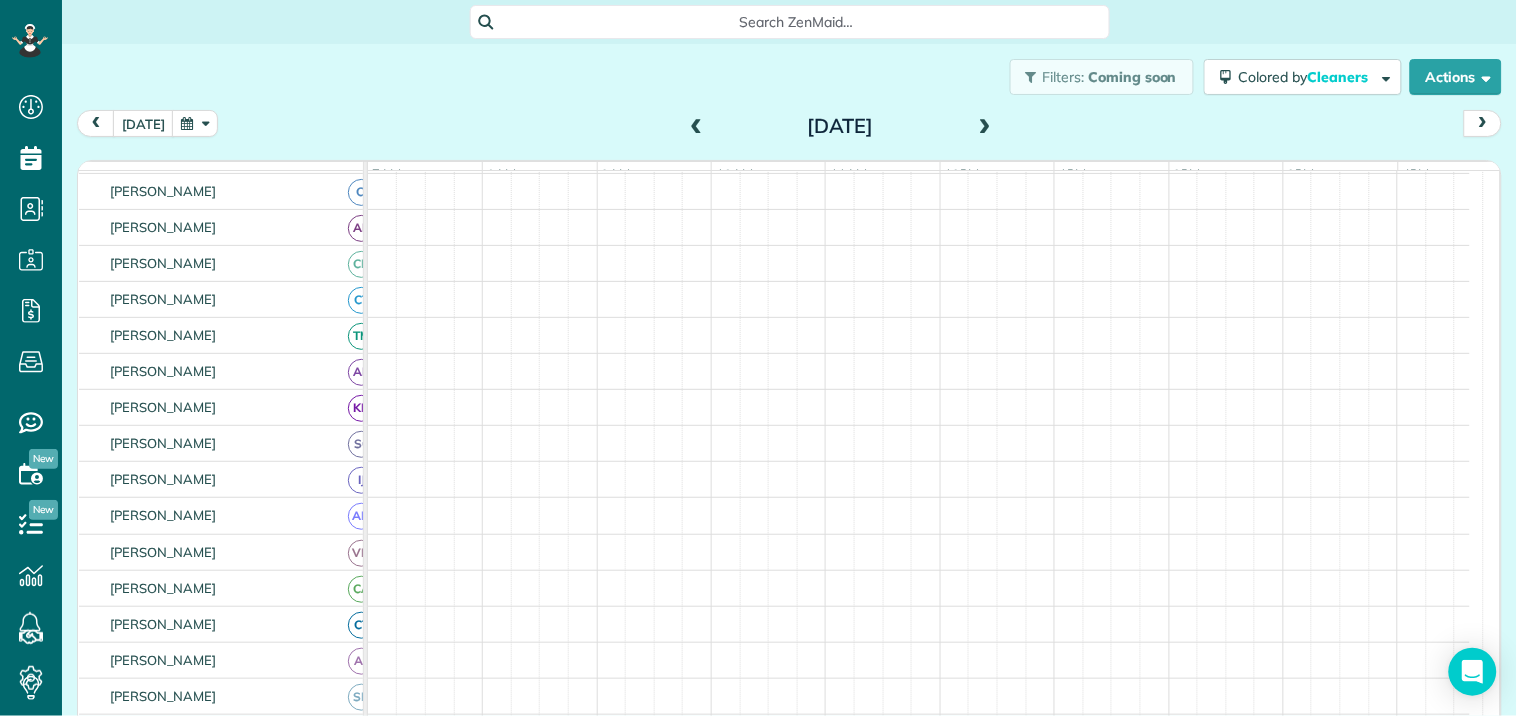 scroll, scrollTop: 58, scrollLeft: 0, axis: vertical 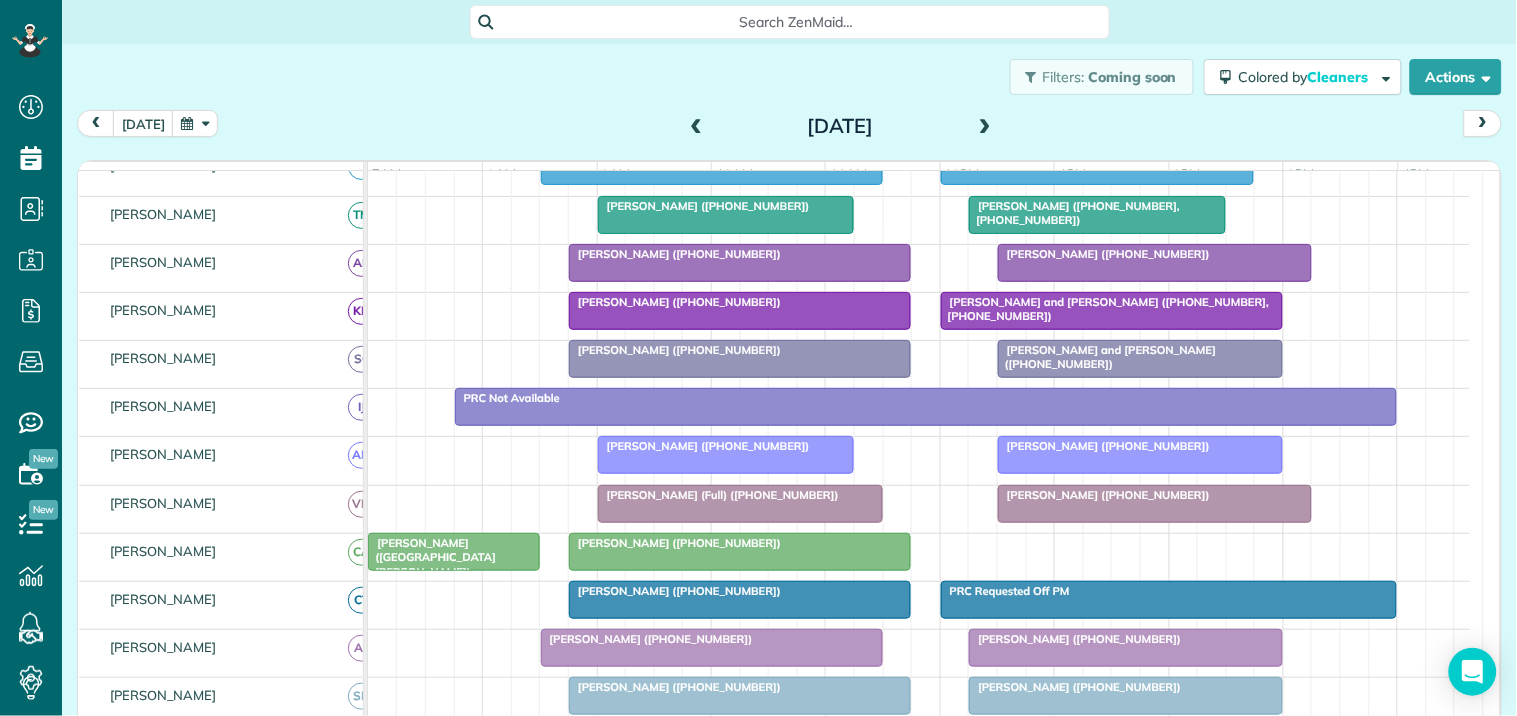 click at bounding box center [985, 127] 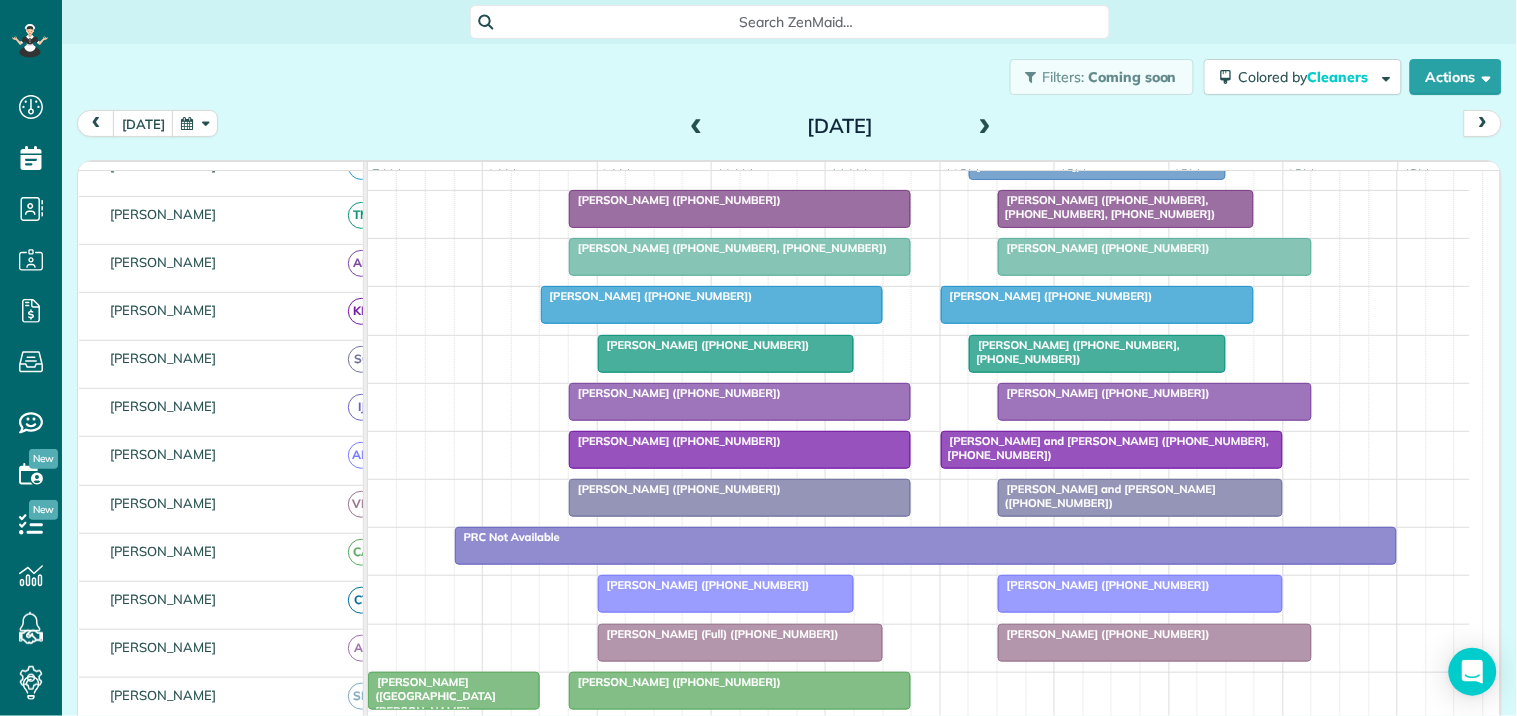 scroll, scrollTop: 233, scrollLeft: 0, axis: vertical 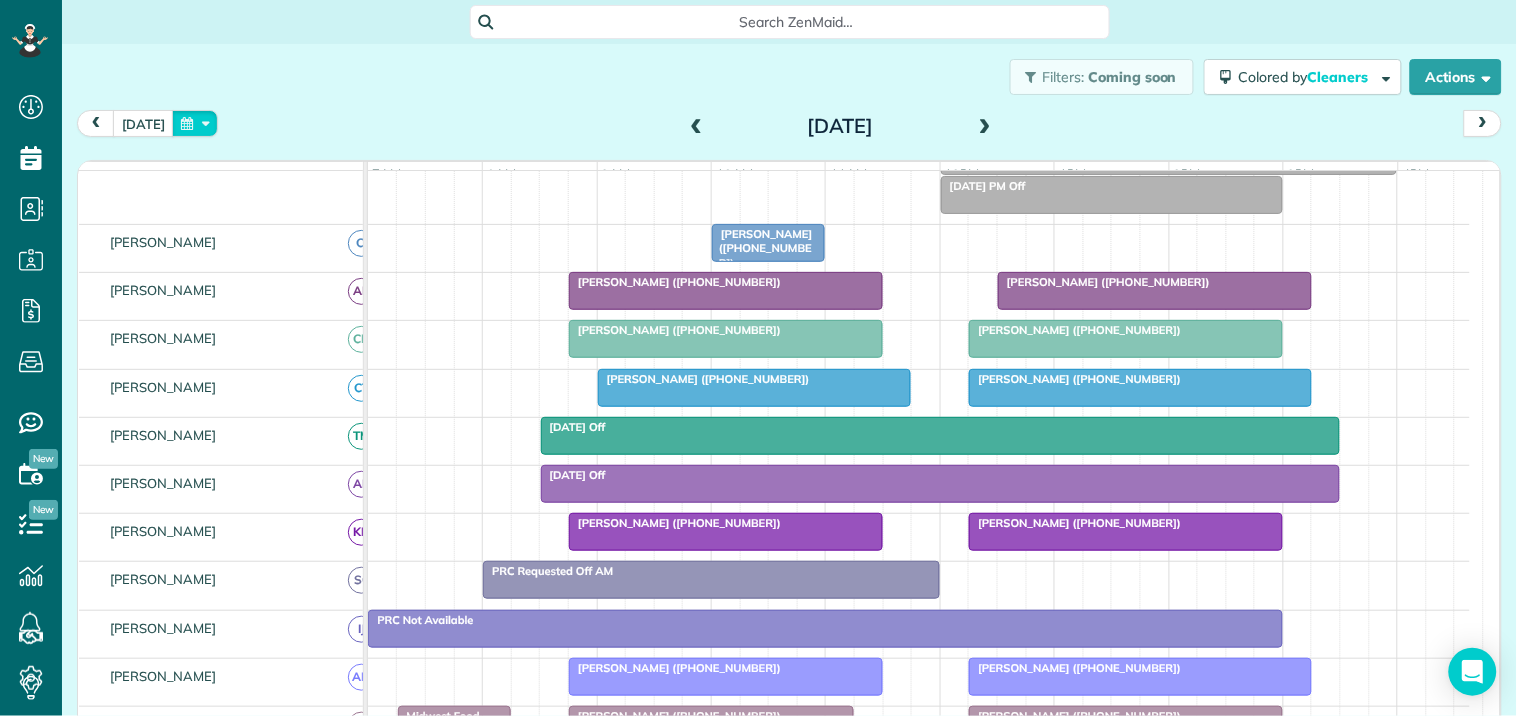 click at bounding box center (195, 123) 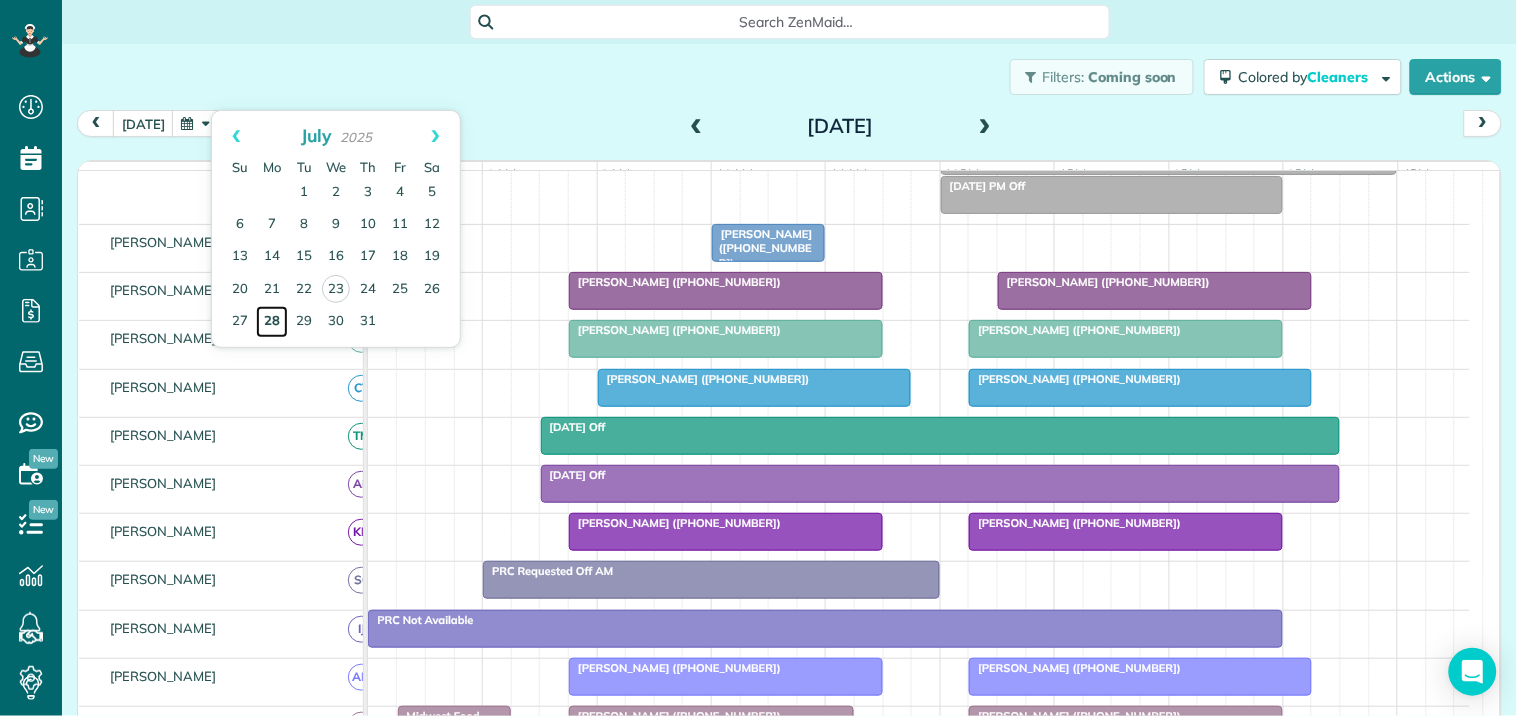 click on "28" at bounding box center [272, 322] 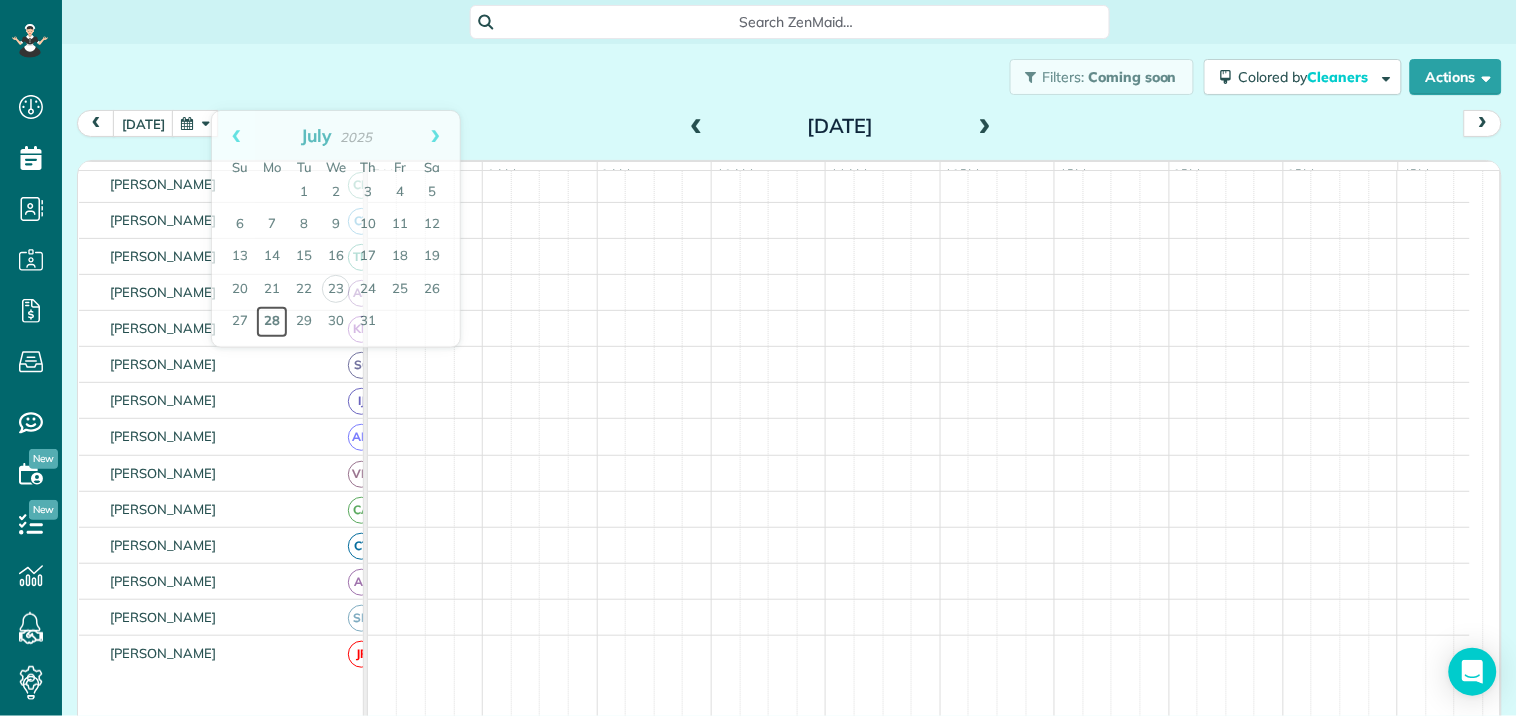 scroll, scrollTop: 60, scrollLeft: 0, axis: vertical 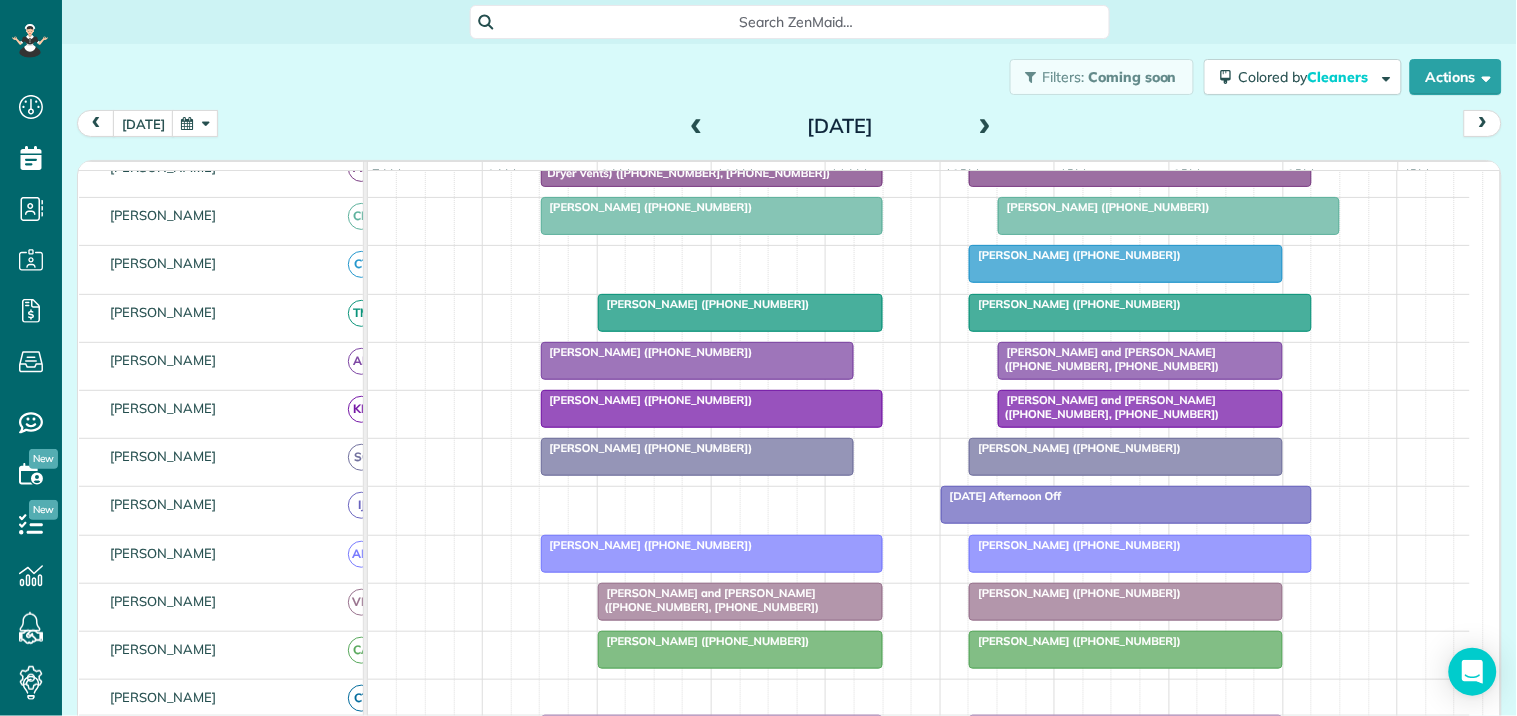 click at bounding box center (195, 123) 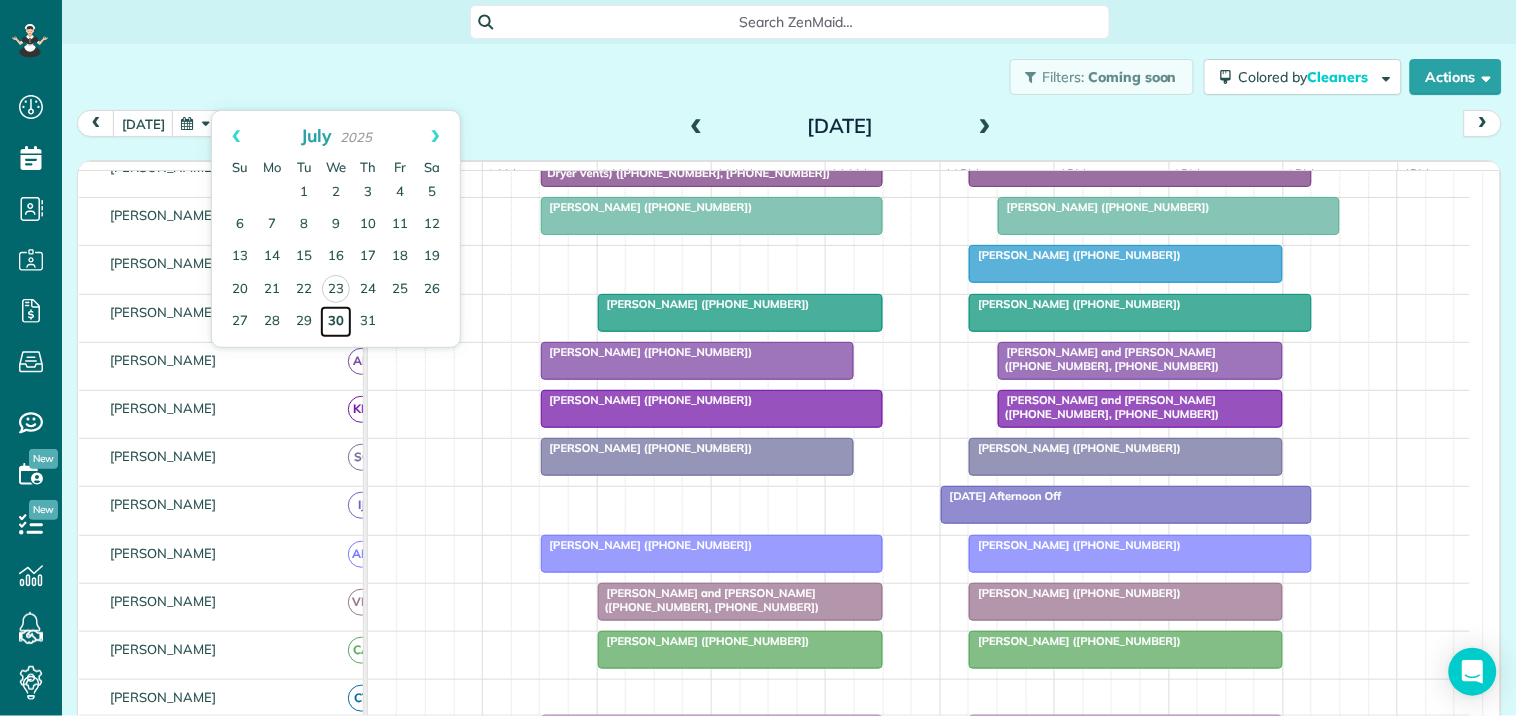 click on "30" at bounding box center [336, 322] 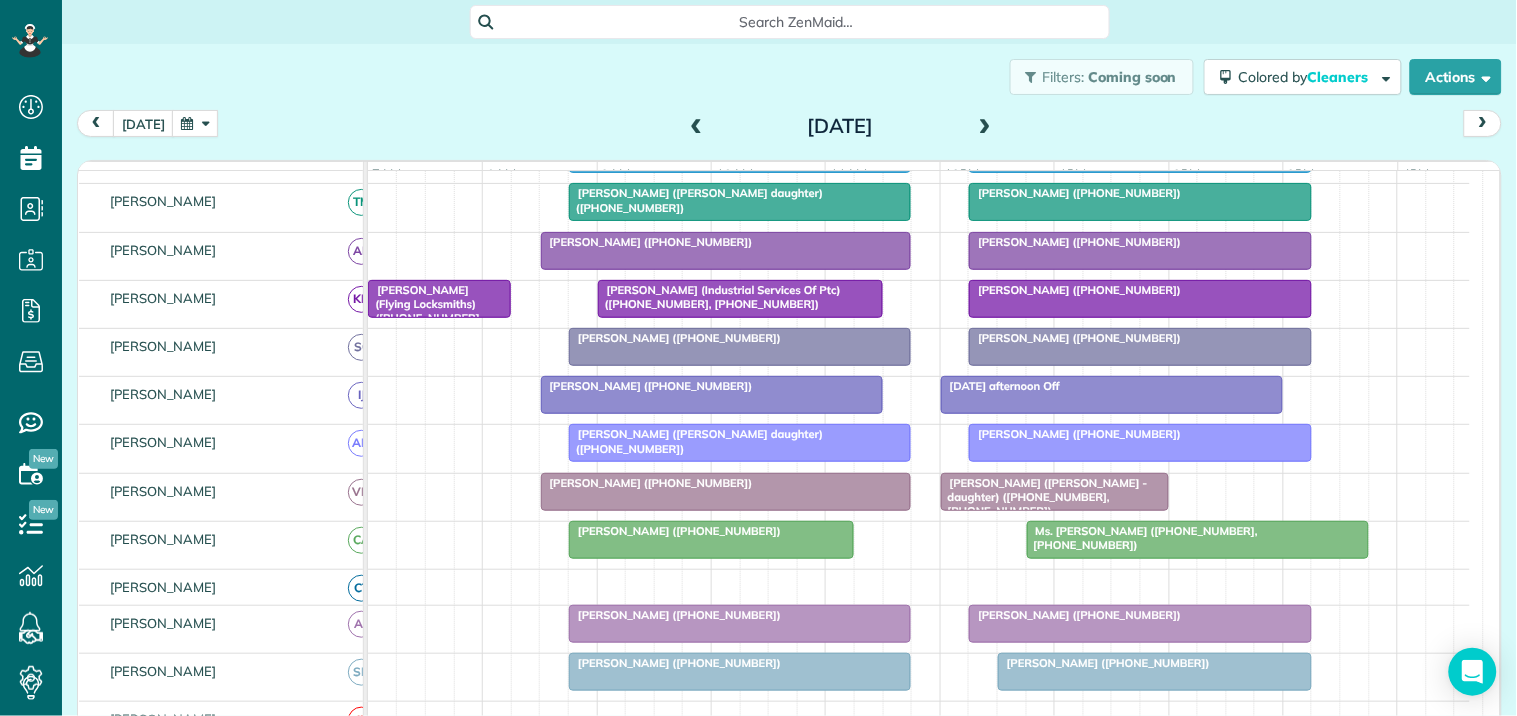 click at bounding box center (697, 127) 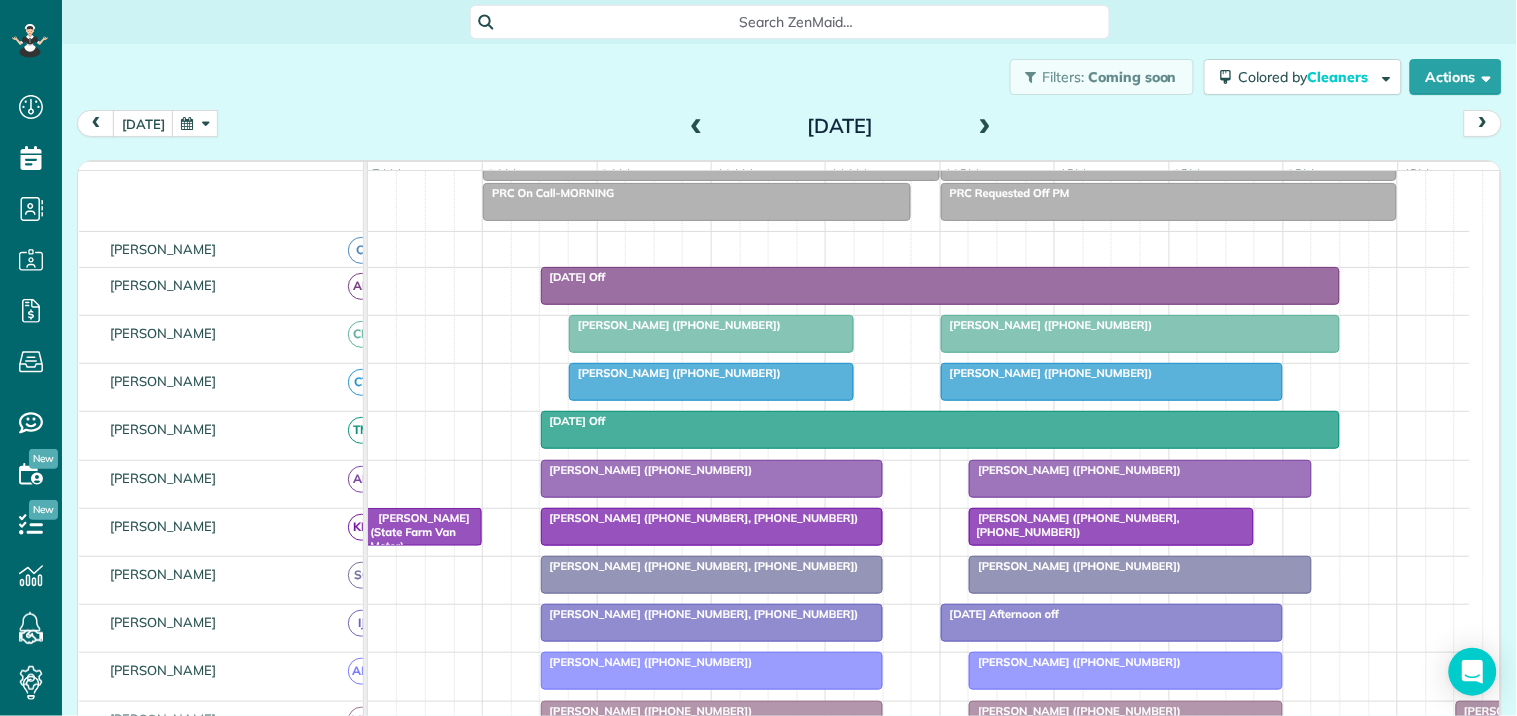 click at bounding box center (985, 127) 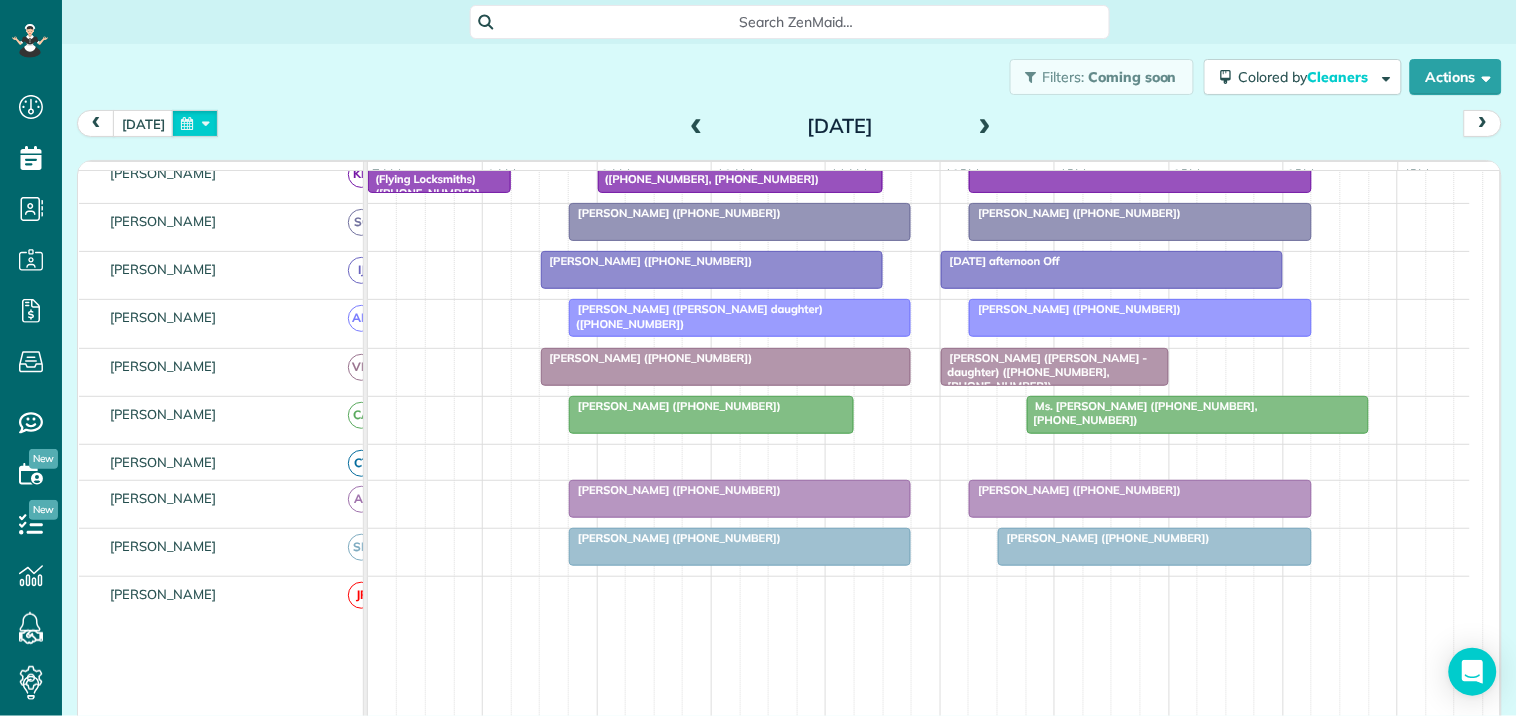 click at bounding box center [195, 123] 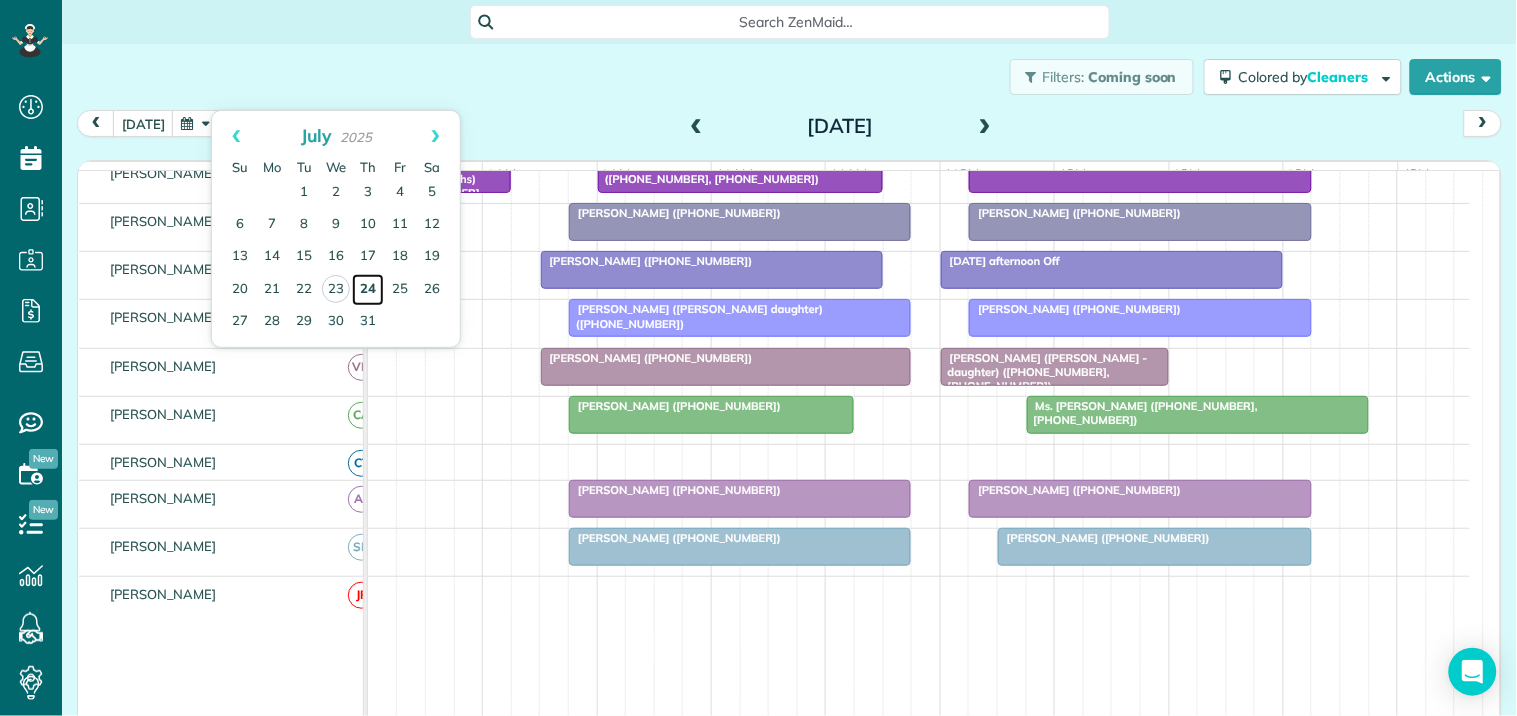 click on "24" at bounding box center [368, 290] 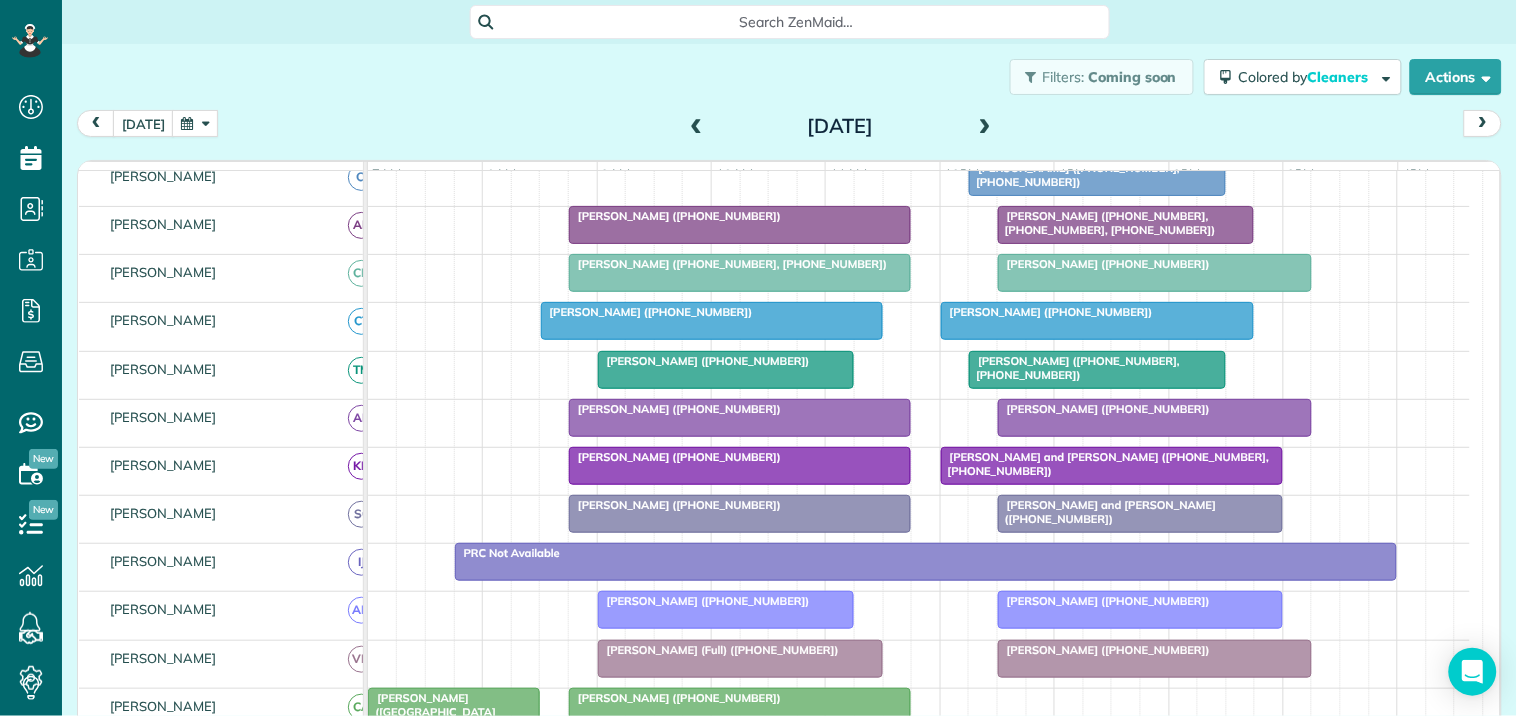 click at bounding box center [985, 127] 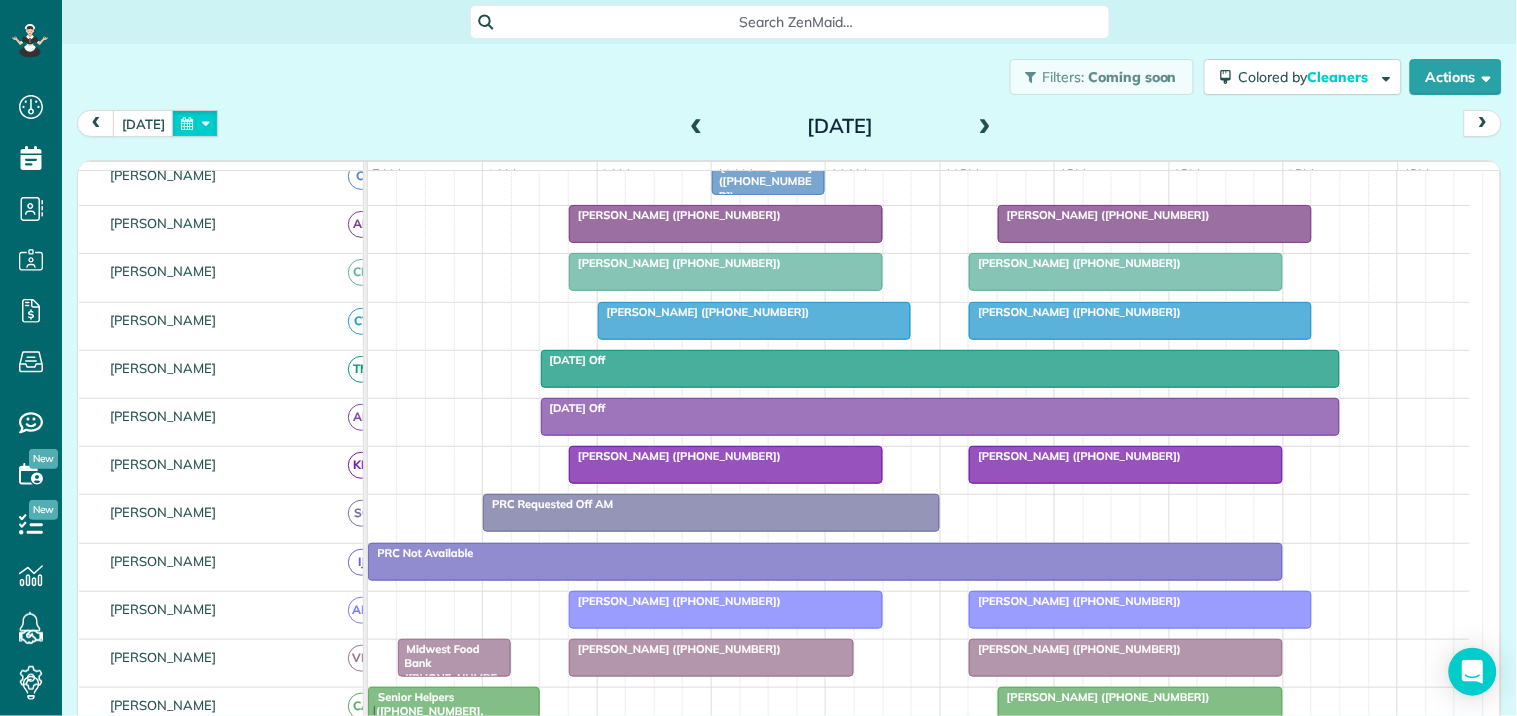 click at bounding box center [195, 123] 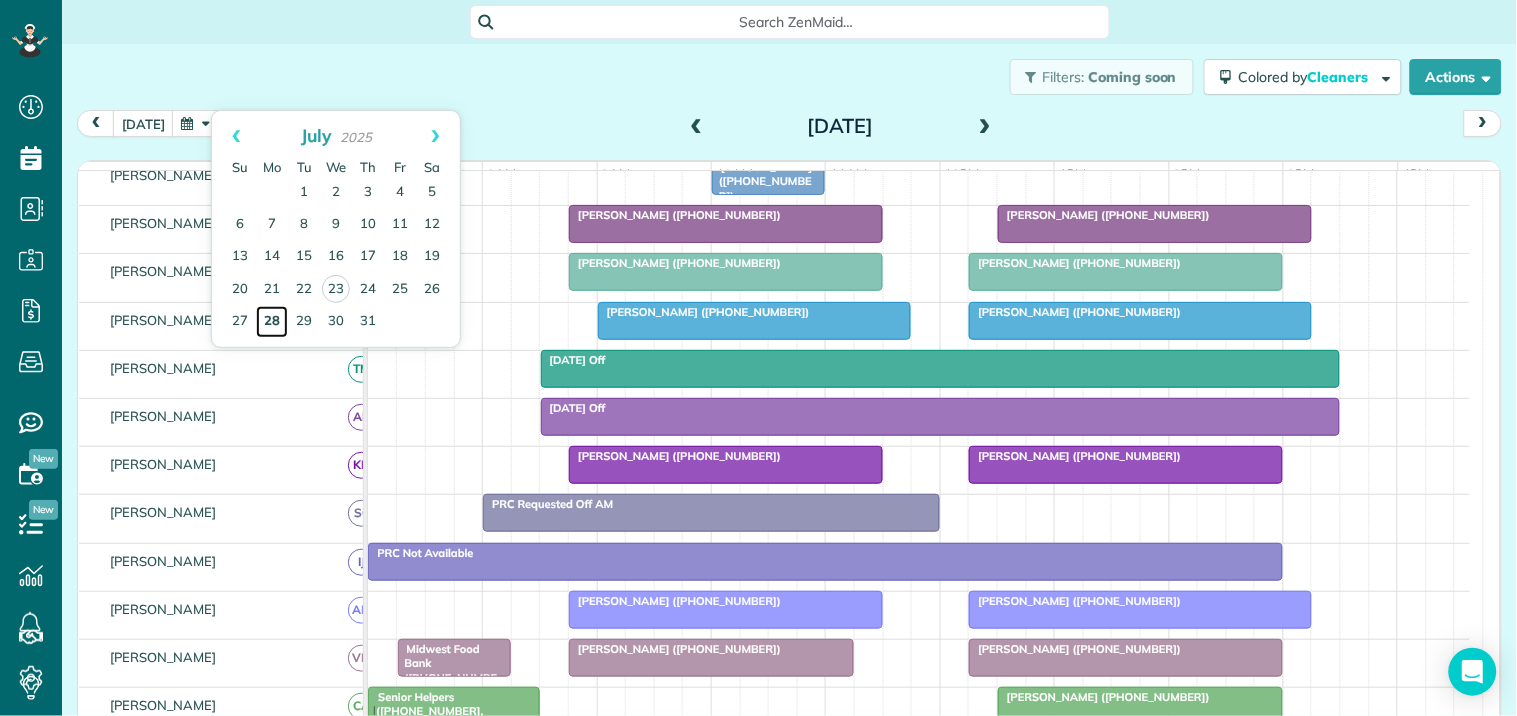 click on "28" at bounding box center [272, 322] 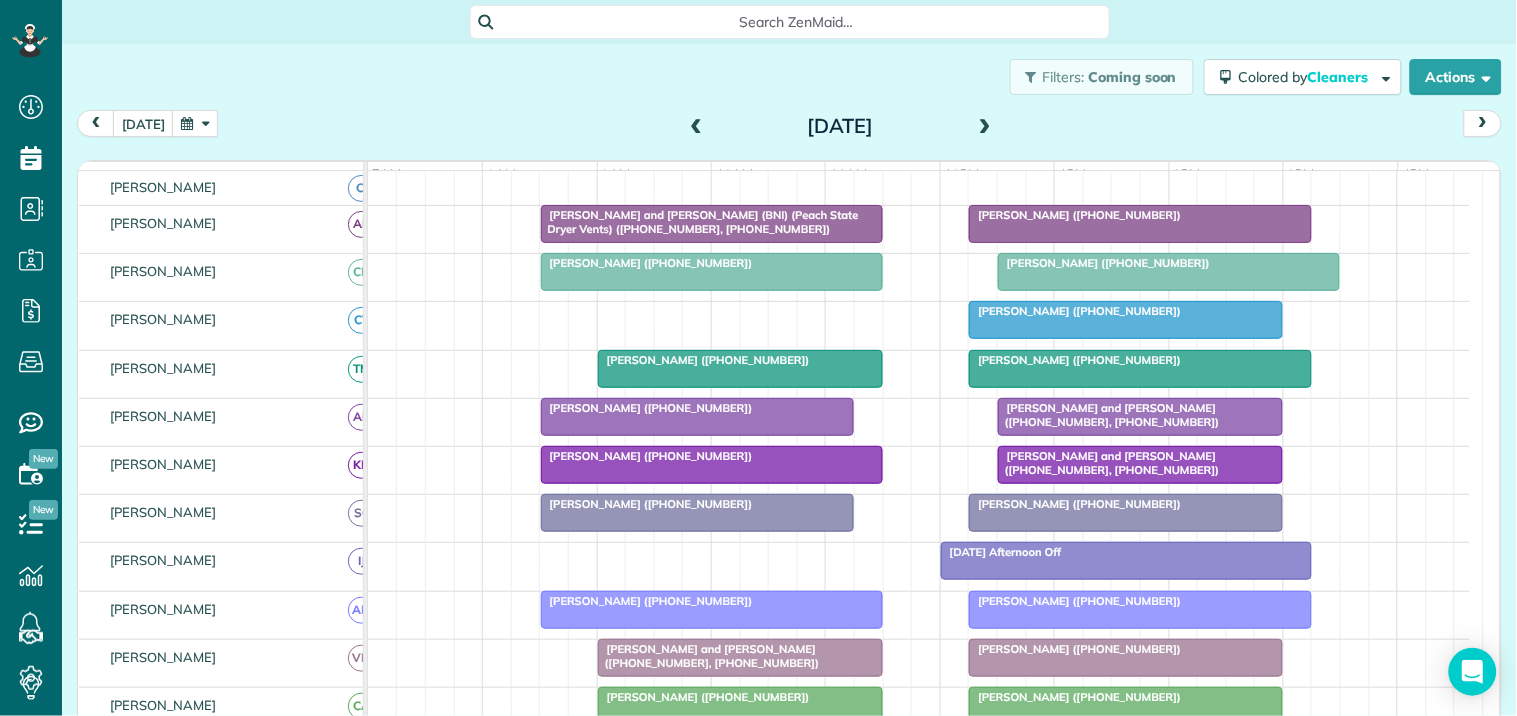 click at bounding box center [195, 123] 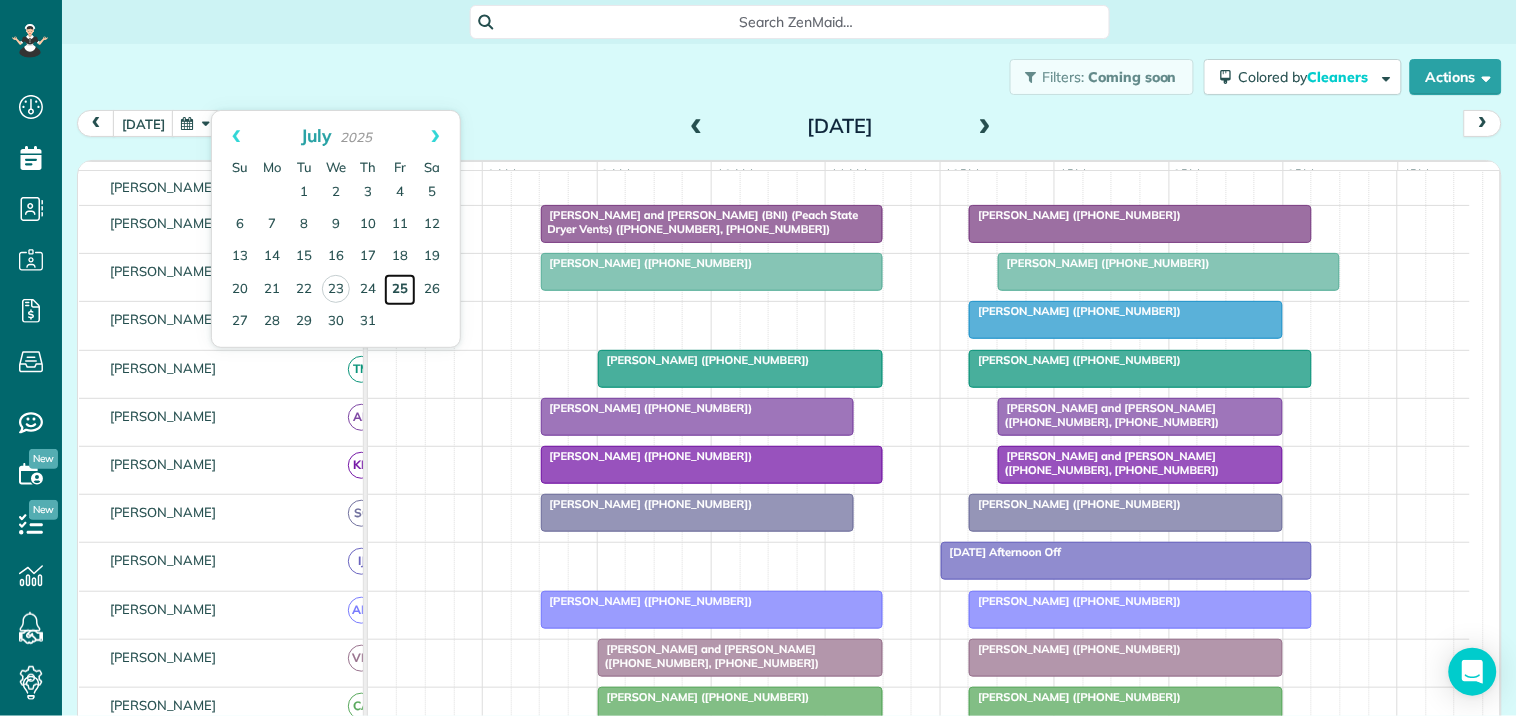 click on "25" at bounding box center (400, 290) 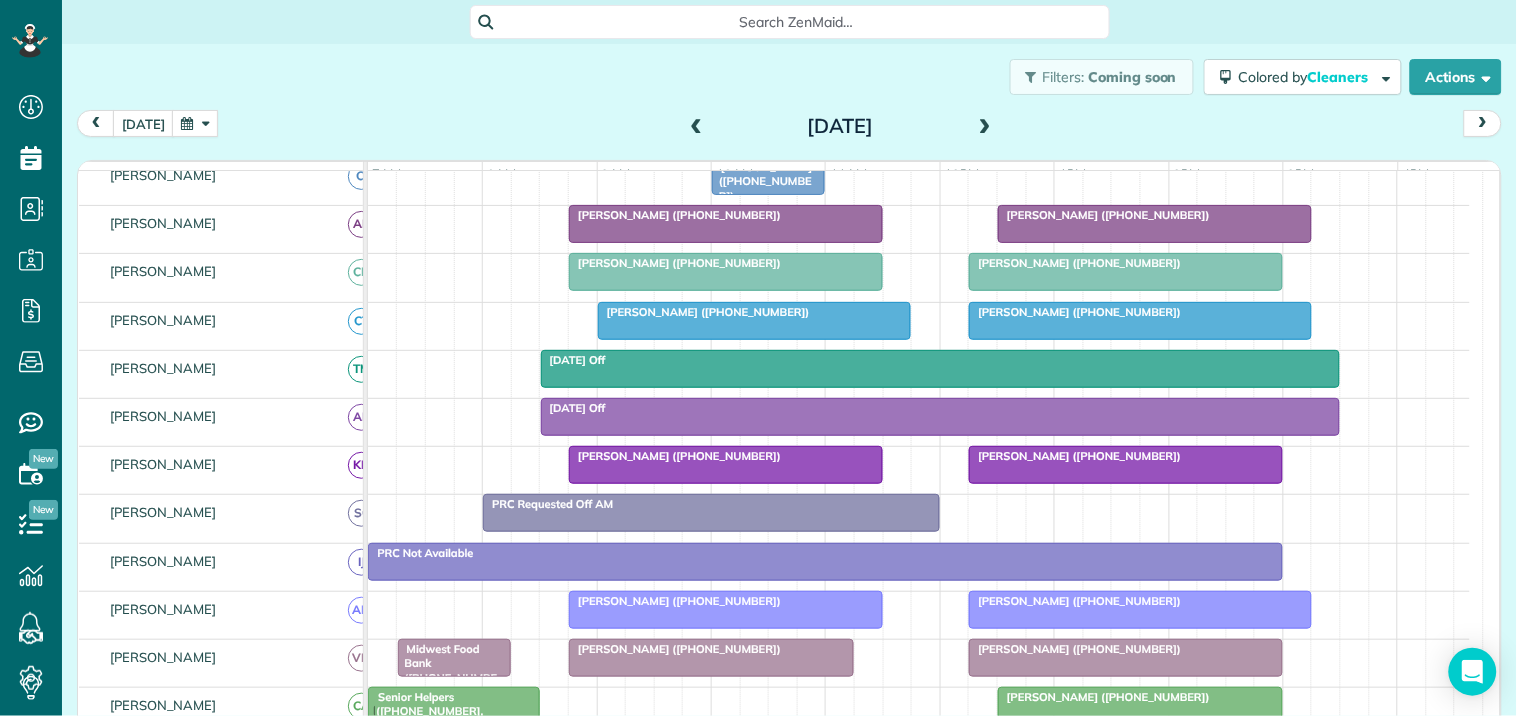 click at bounding box center [195, 123] 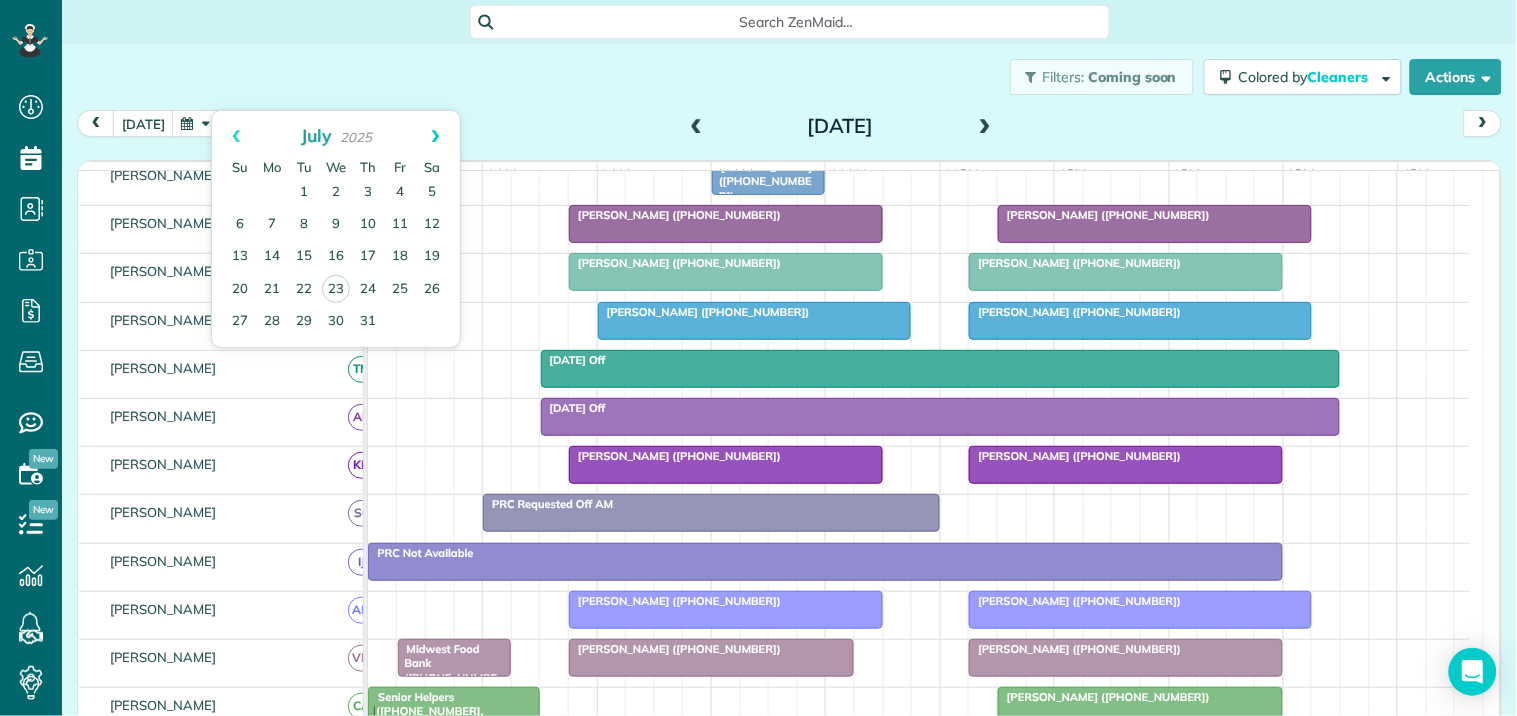 click on "Next" at bounding box center (435, 136) 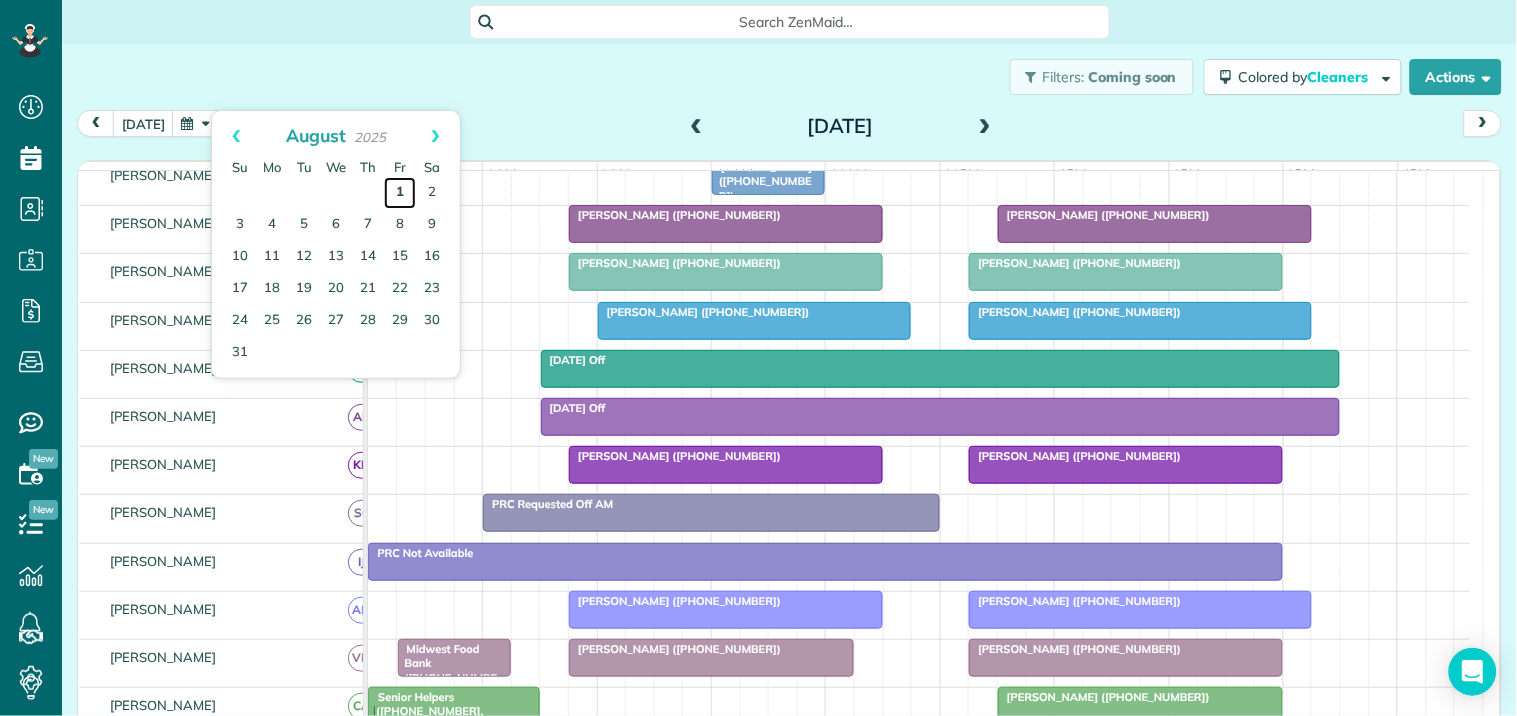 click on "1" at bounding box center (400, 193) 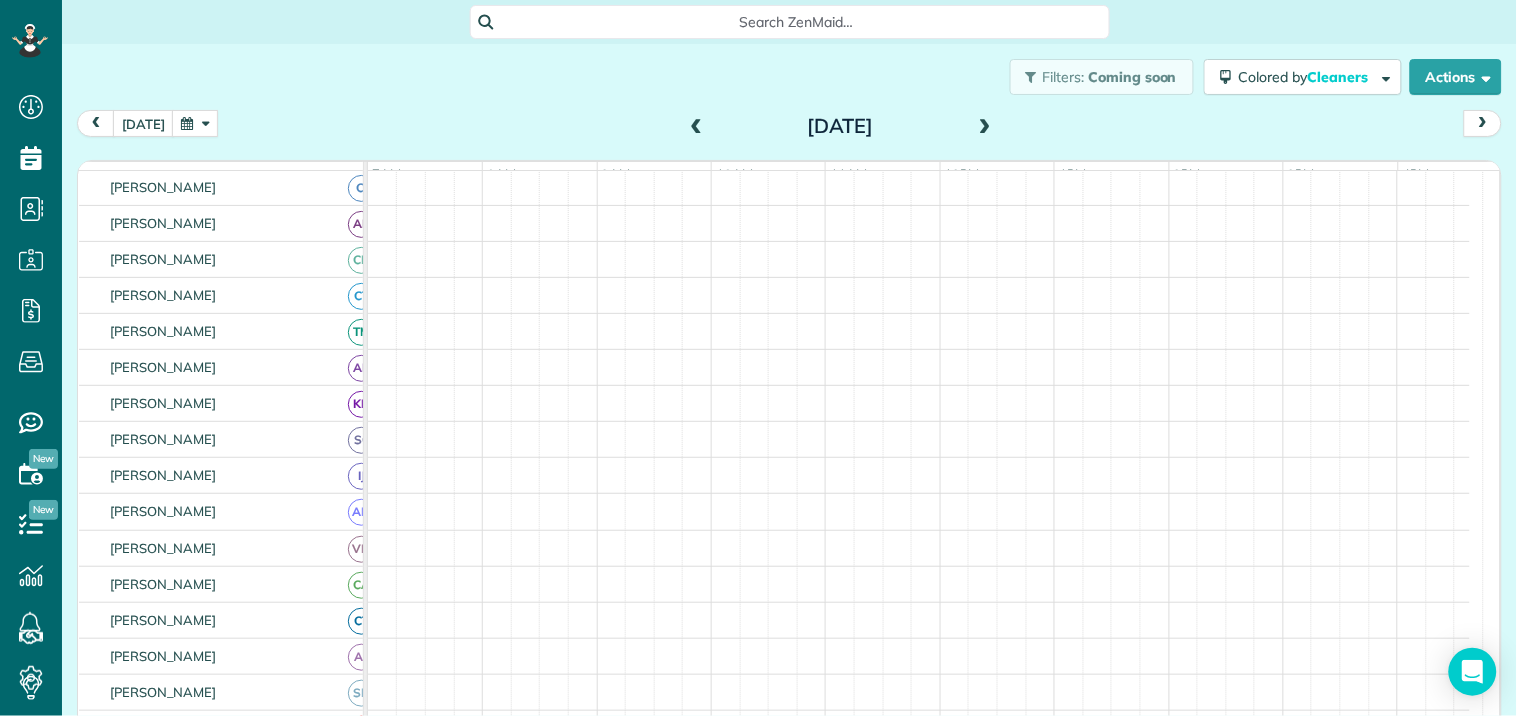 scroll, scrollTop: 245, scrollLeft: 0, axis: vertical 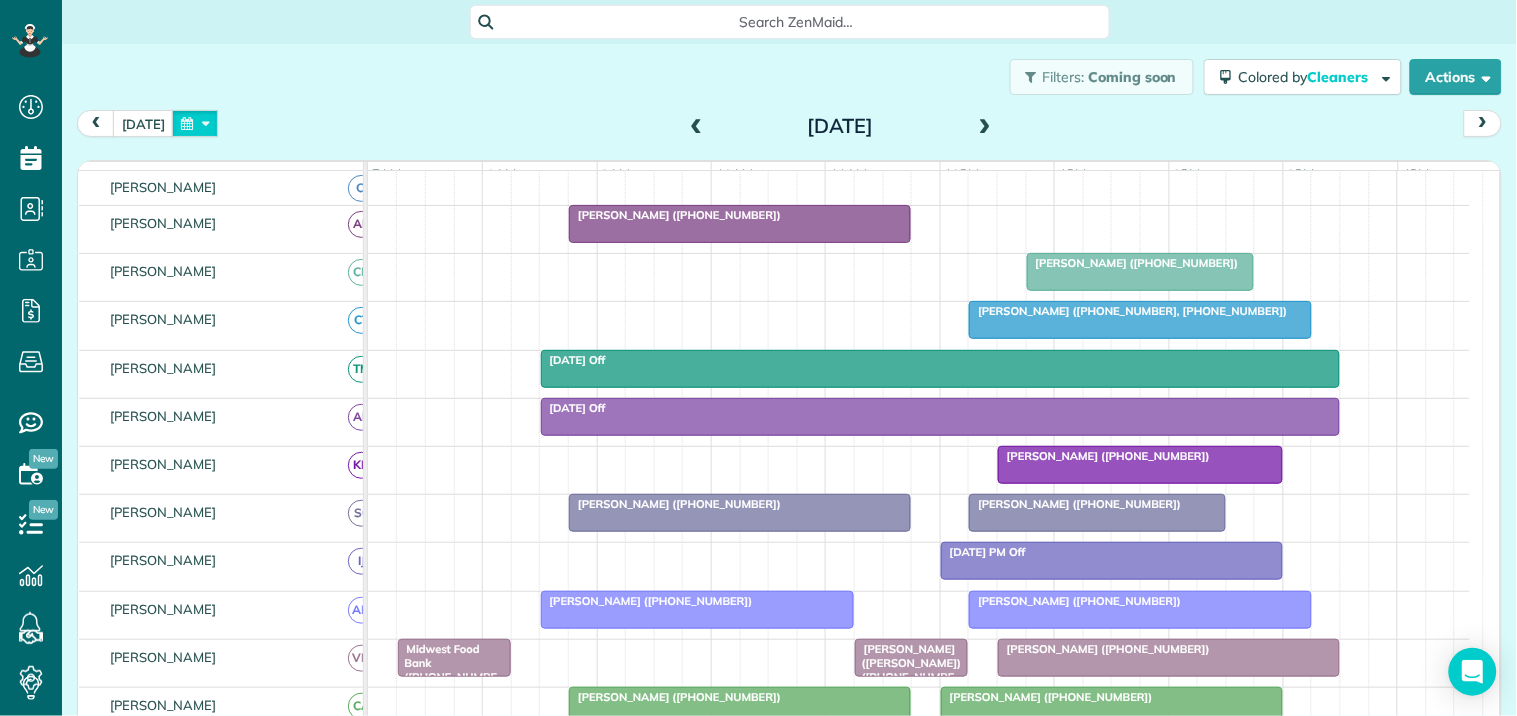 click at bounding box center (195, 123) 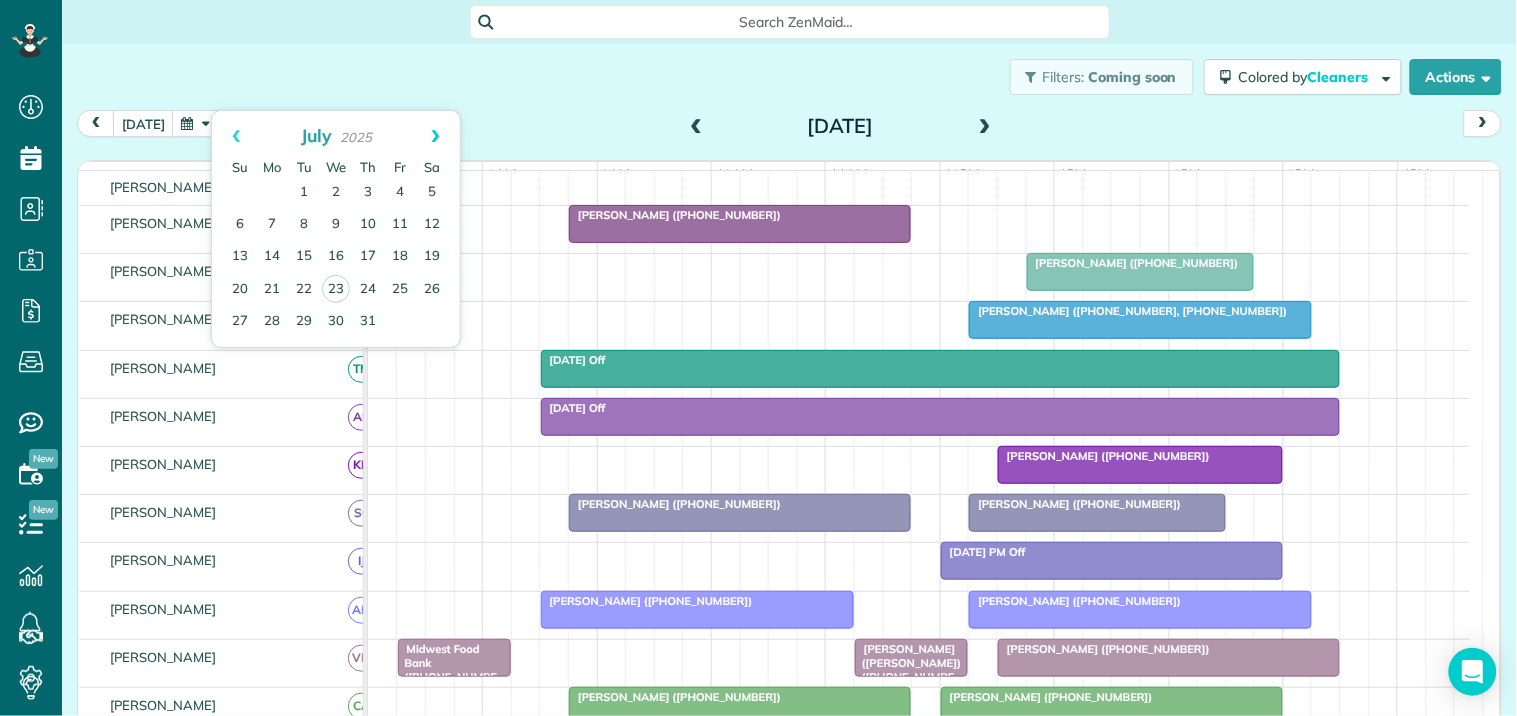 click on "Next" at bounding box center (435, 136) 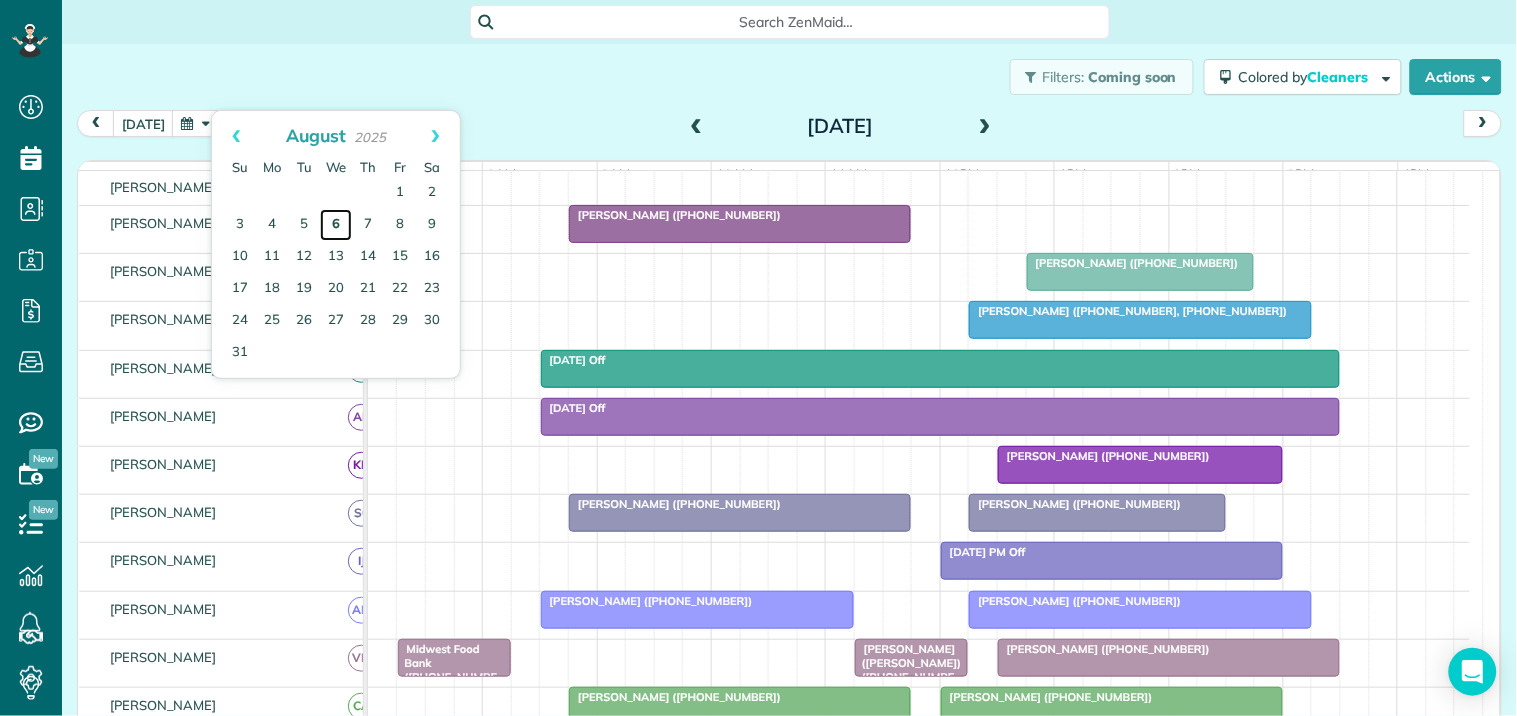 click on "6" at bounding box center (336, 225) 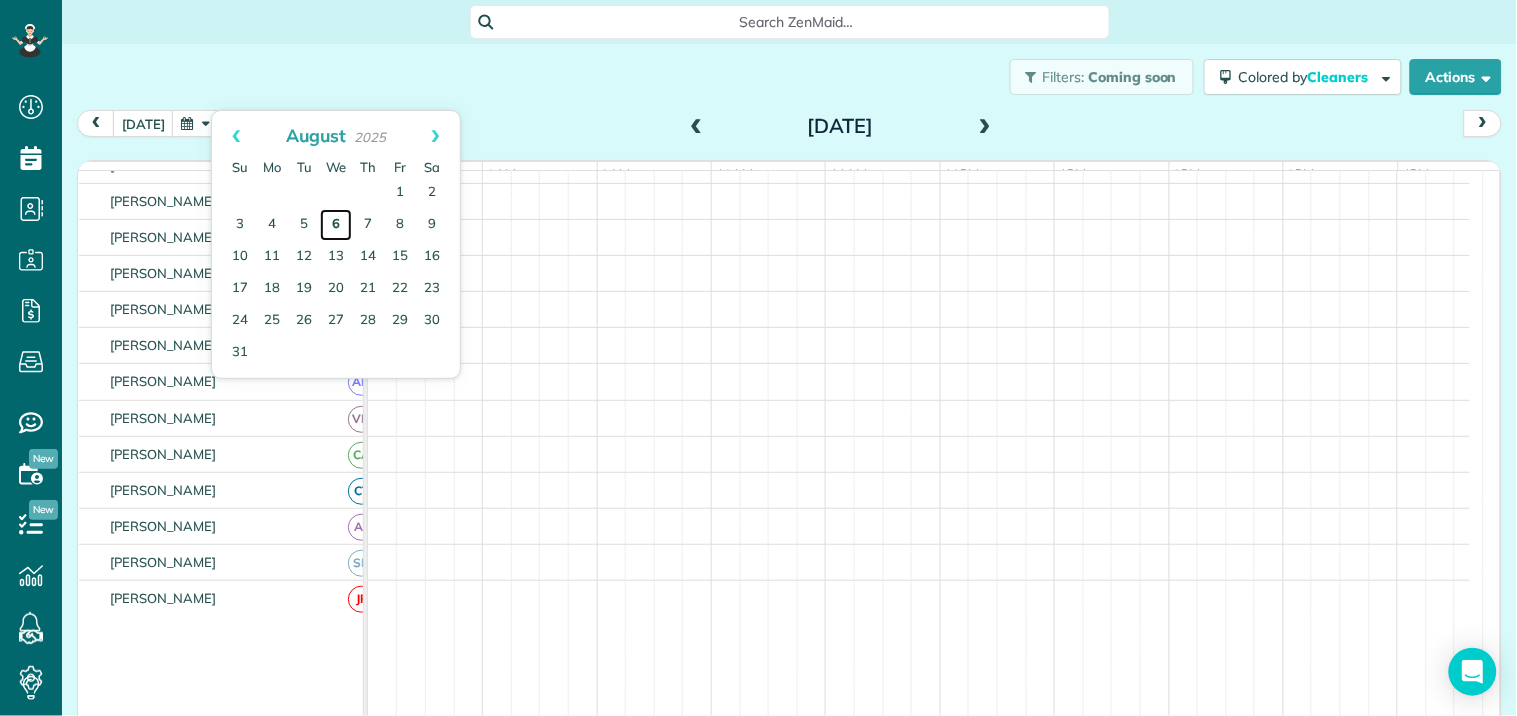 scroll, scrollTop: 115, scrollLeft: 0, axis: vertical 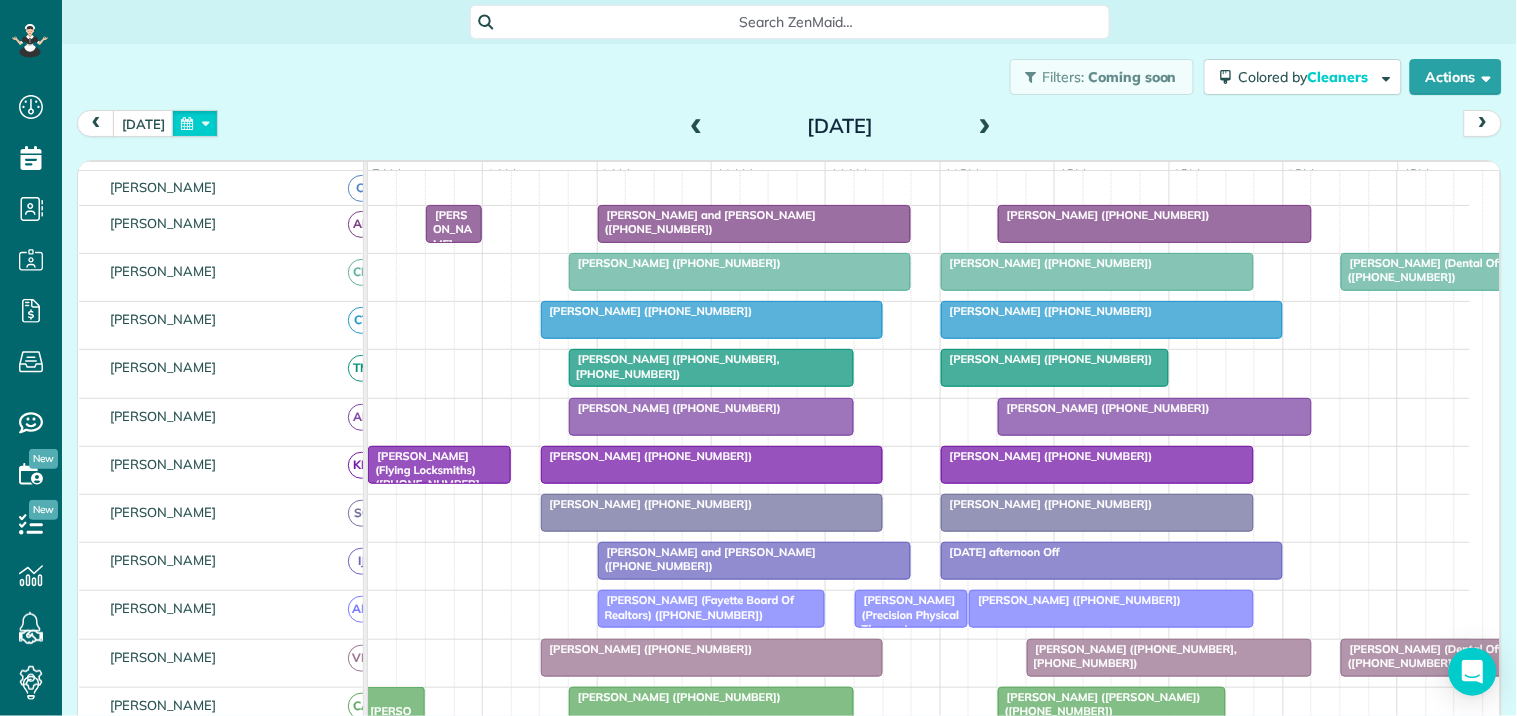 click at bounding box center (195, 123) 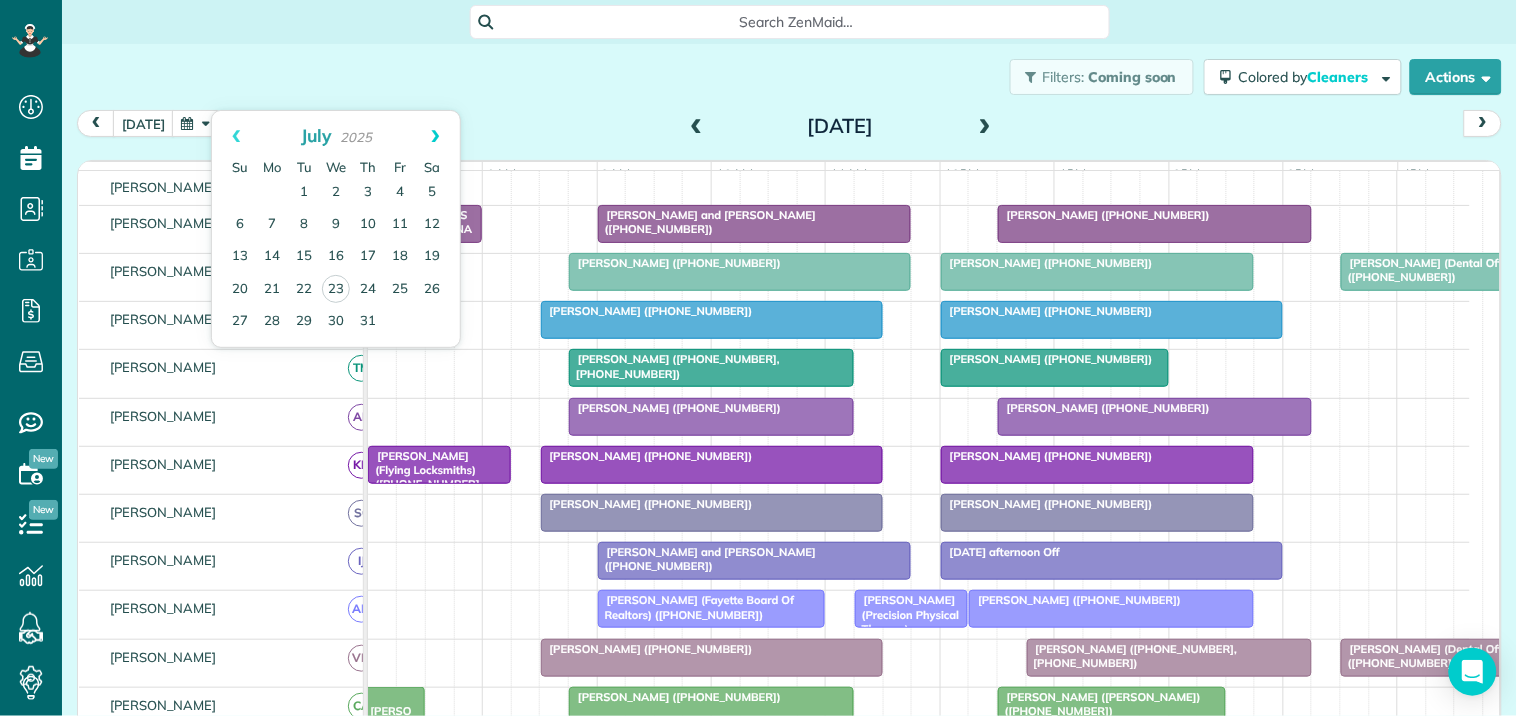 click on "Next" at bounding box center [435, 136] 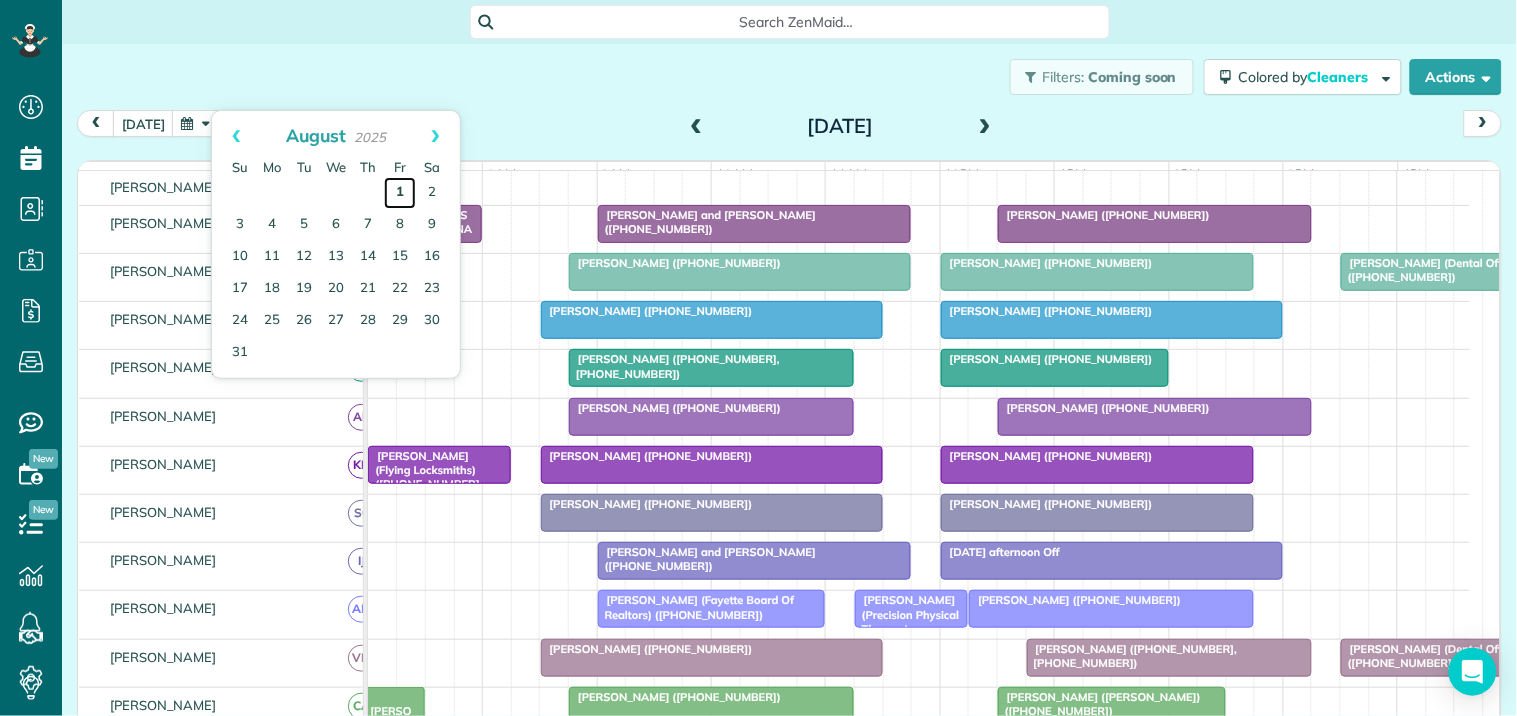 click on "1" at bounding box center [400, 193] 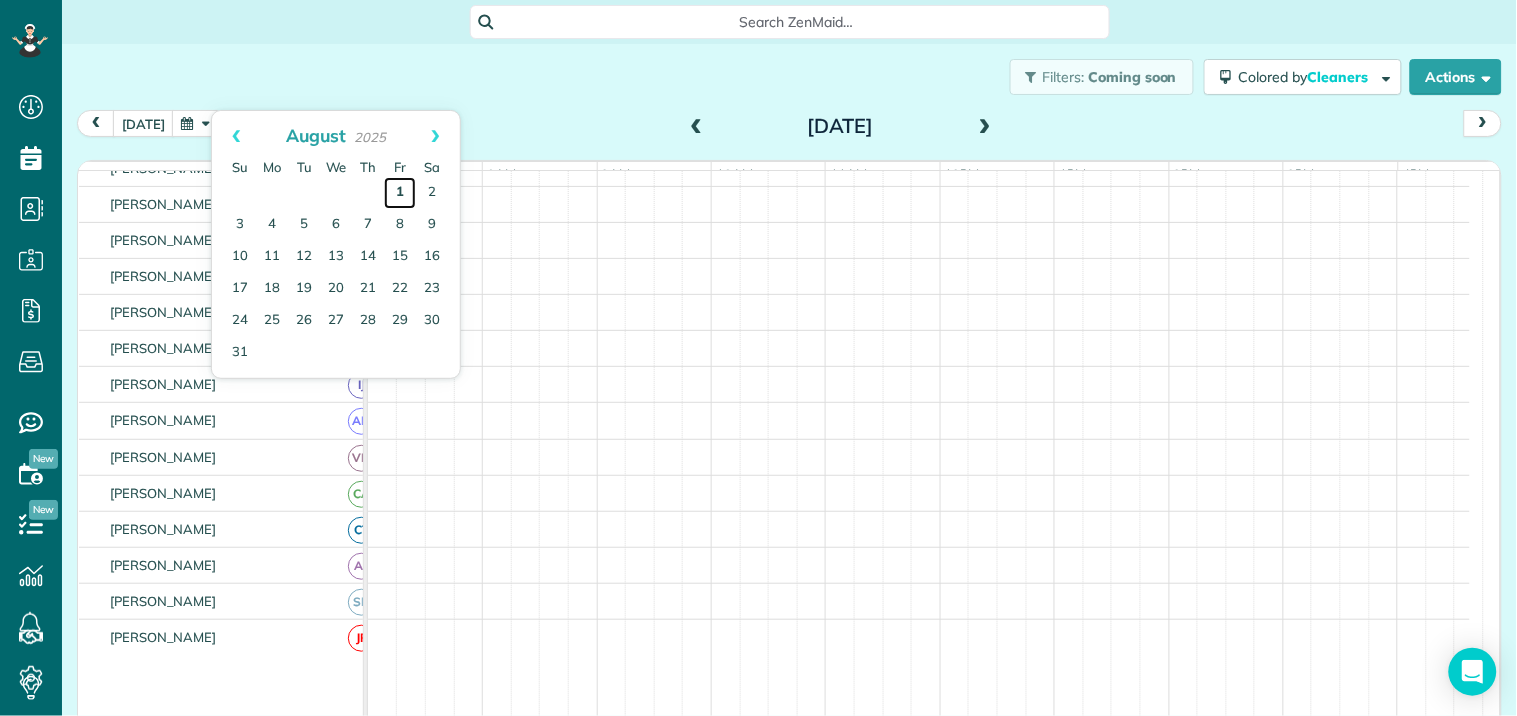 scroll, scrollTop: 115, scrollLeft: 0, axis: vertical 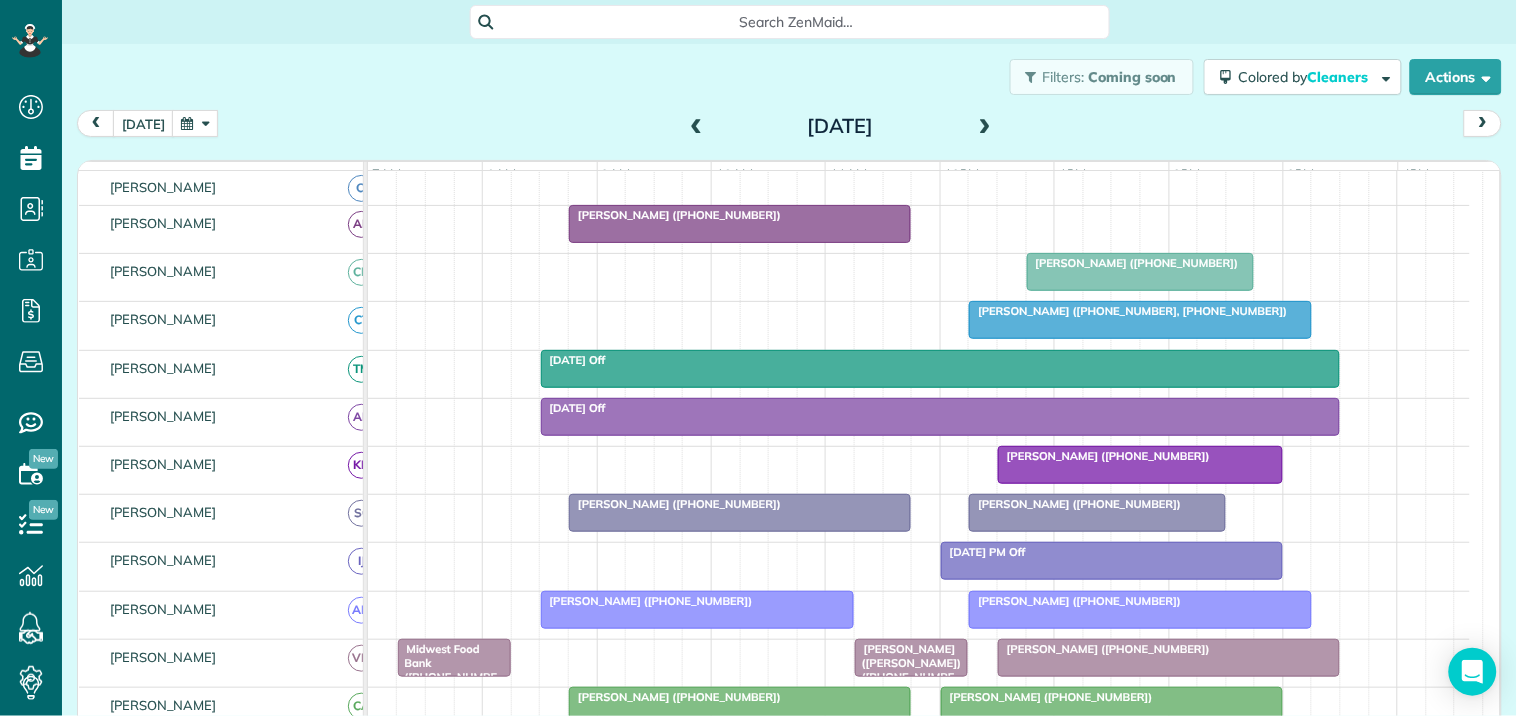 click at bounding box center [195, 123] 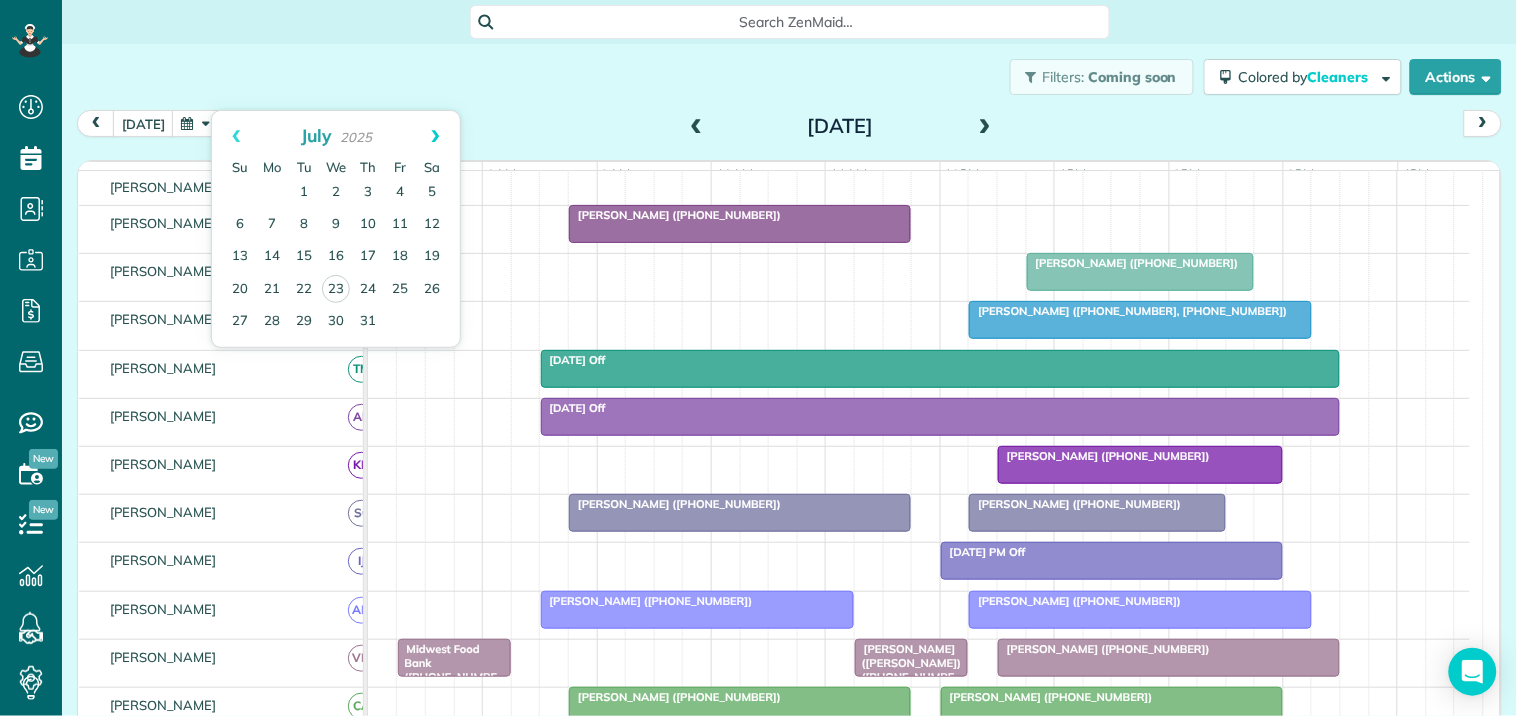 click on "Next" at bounding box center [435, 136] 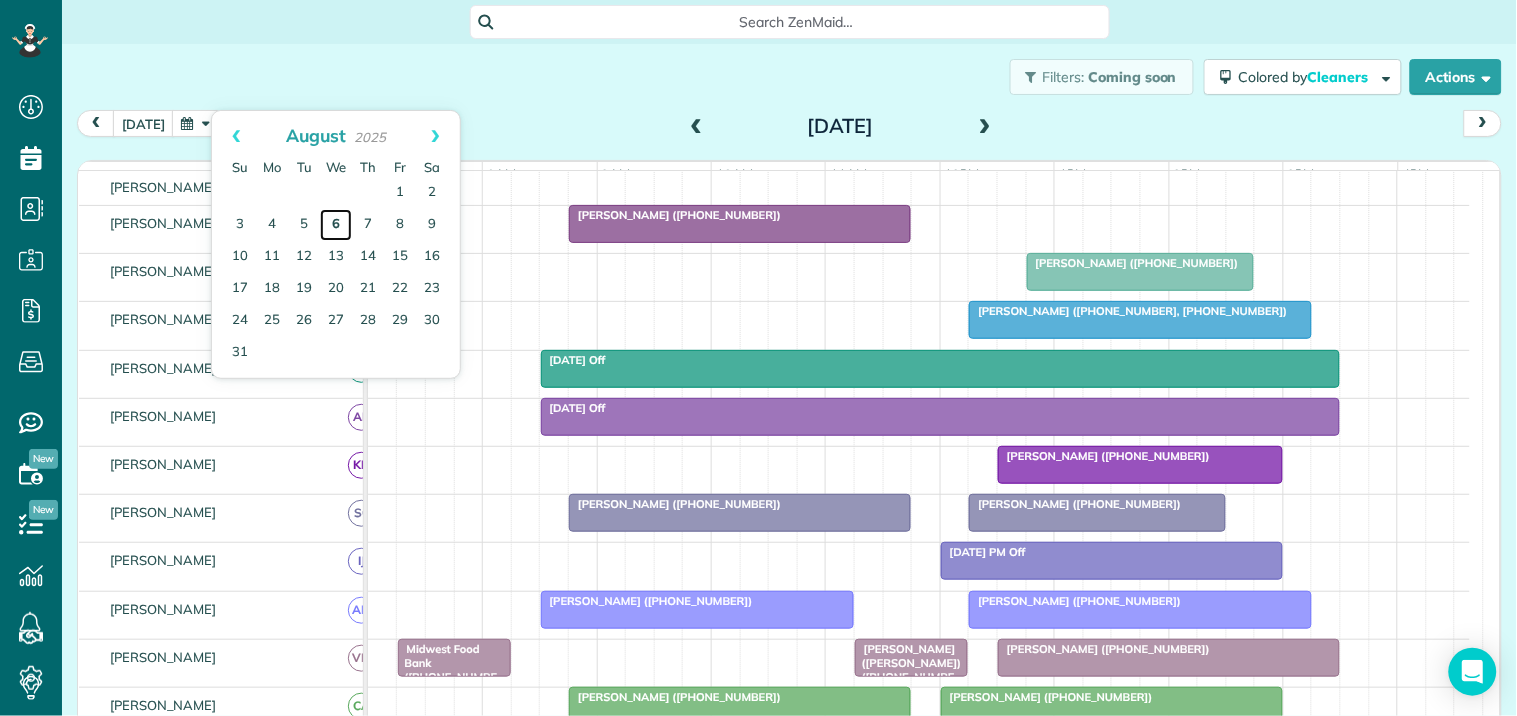 click on "6" at bounding box center (336, 225) 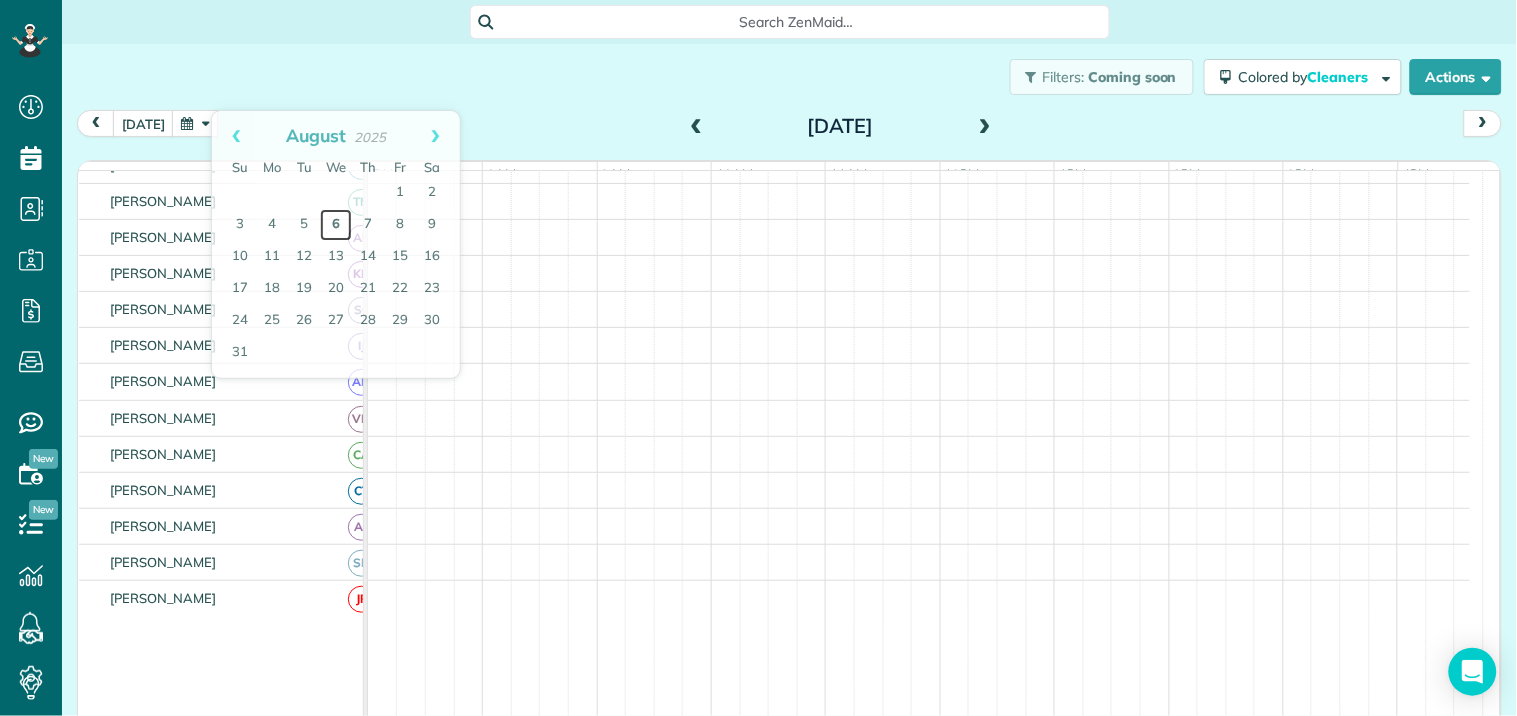 scroll, scrollTop: 115, scrollLeft: 0, axis: vertical 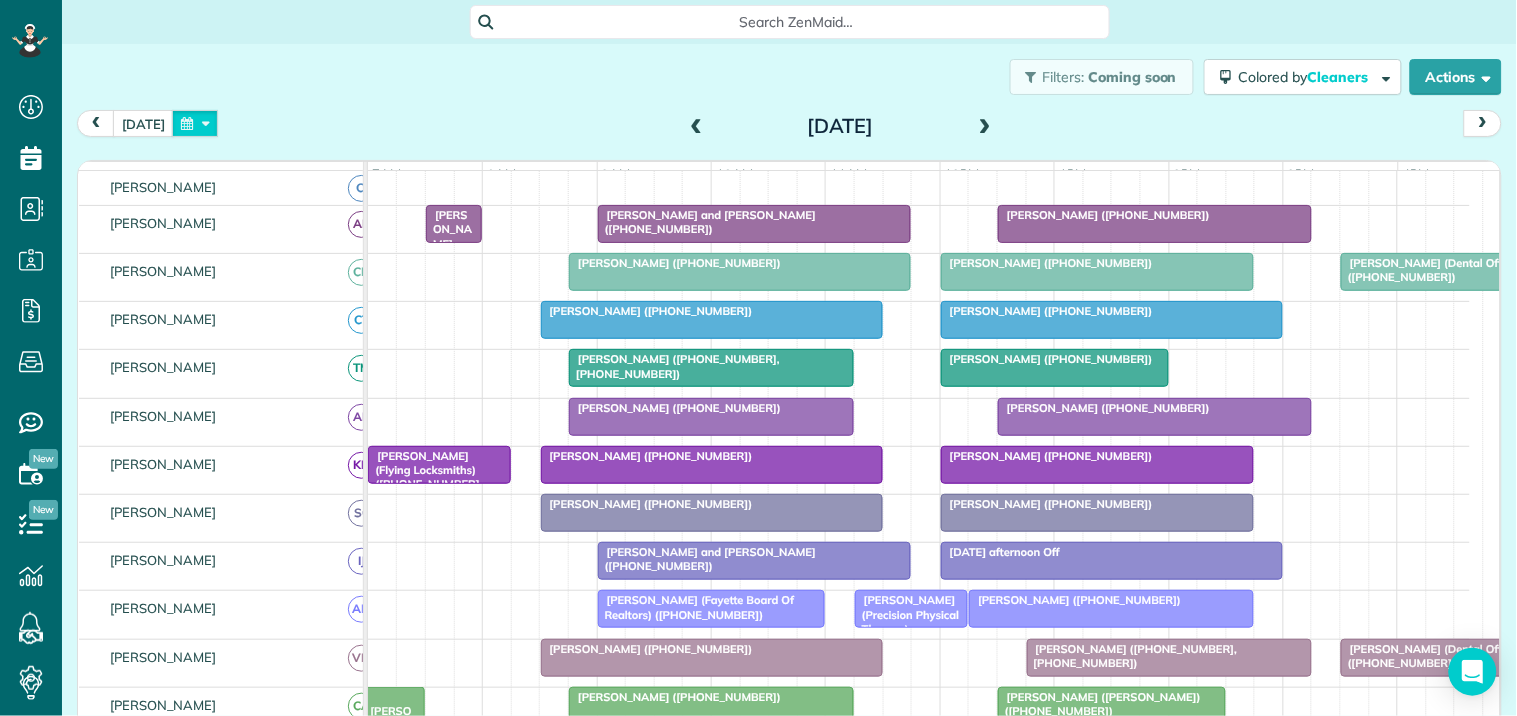 click at bounding box center [195, 123] 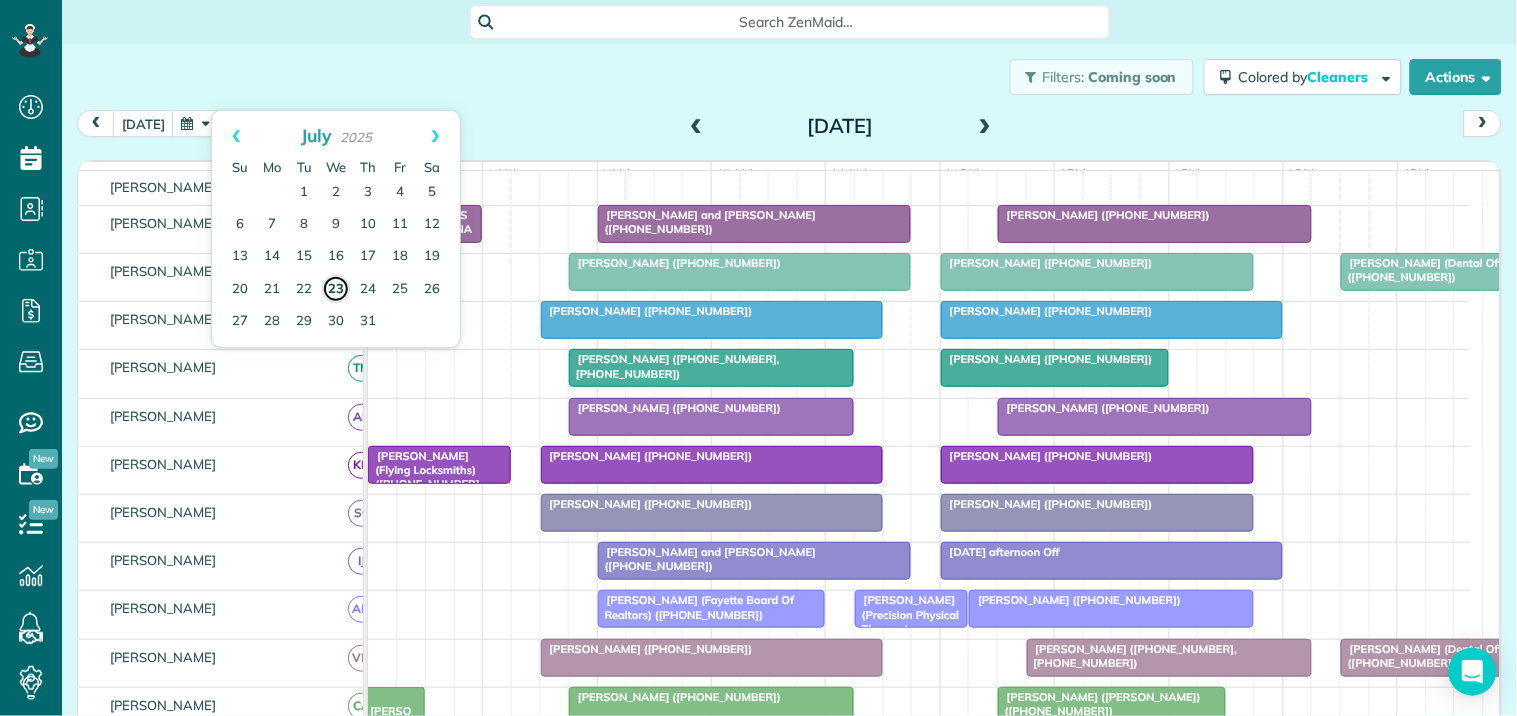 click on "23" at bounding box center (336, 289) 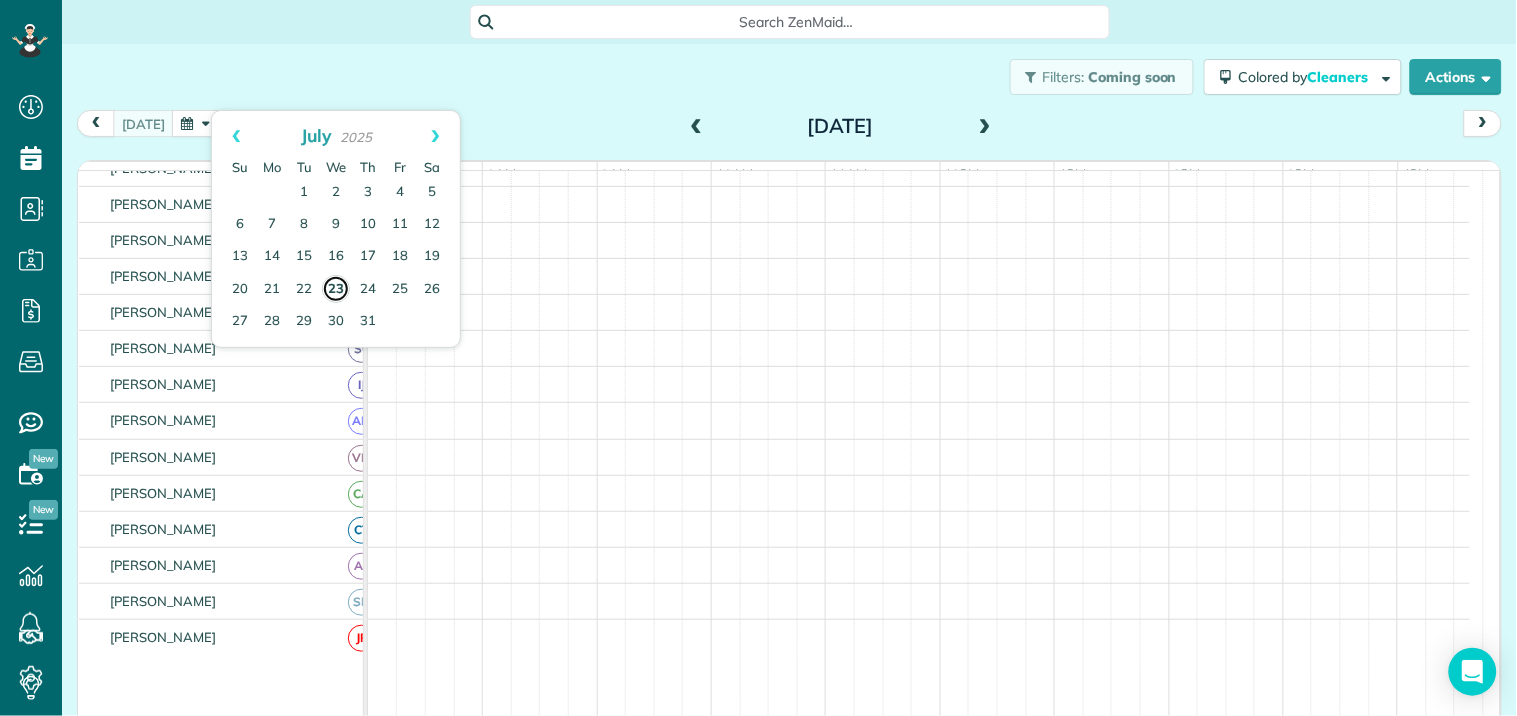 scroll, scrollTop: 115, scrollLeft: 0, axis: vertical 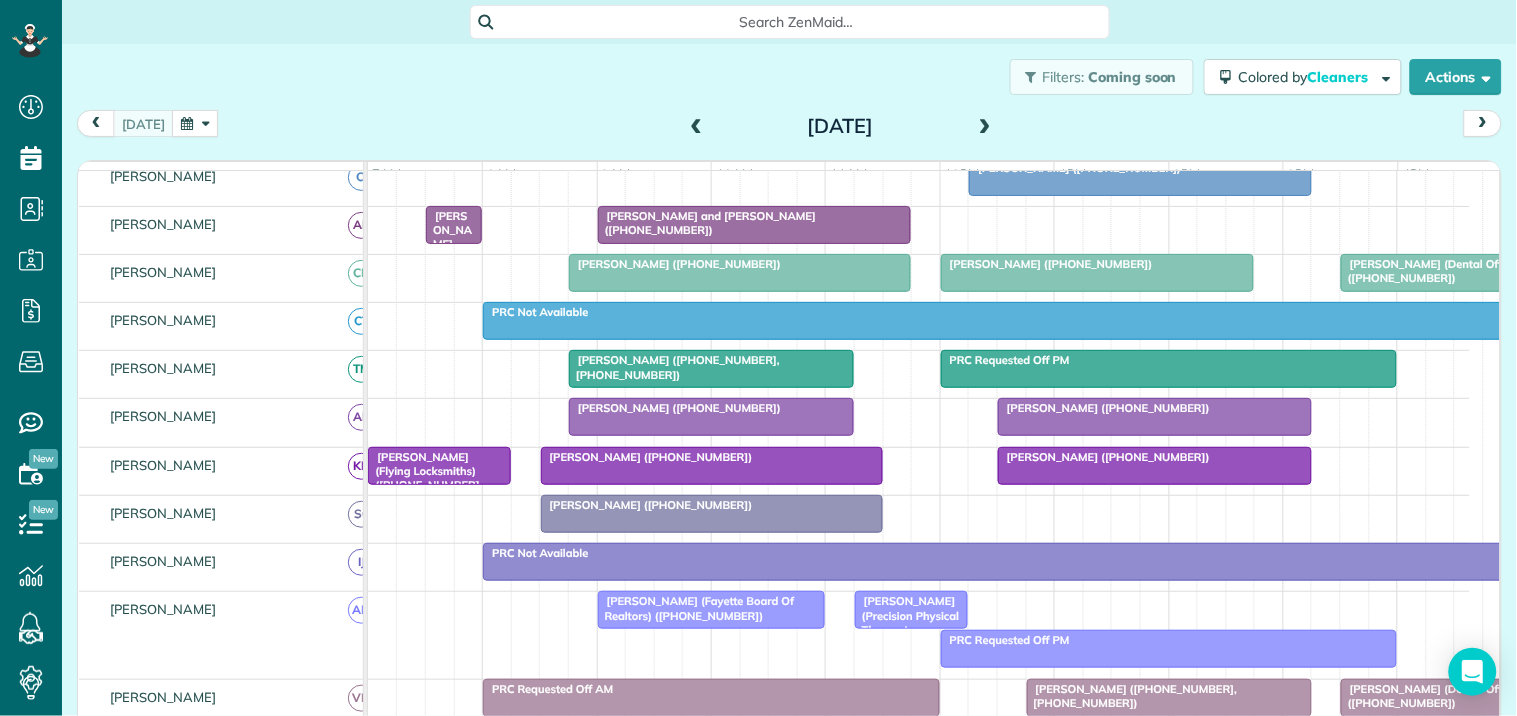 click on "[PERSON_NAME] and [PERSON_NAME] ([PHONE_NUMBER])" at bounding box center [706, 223] 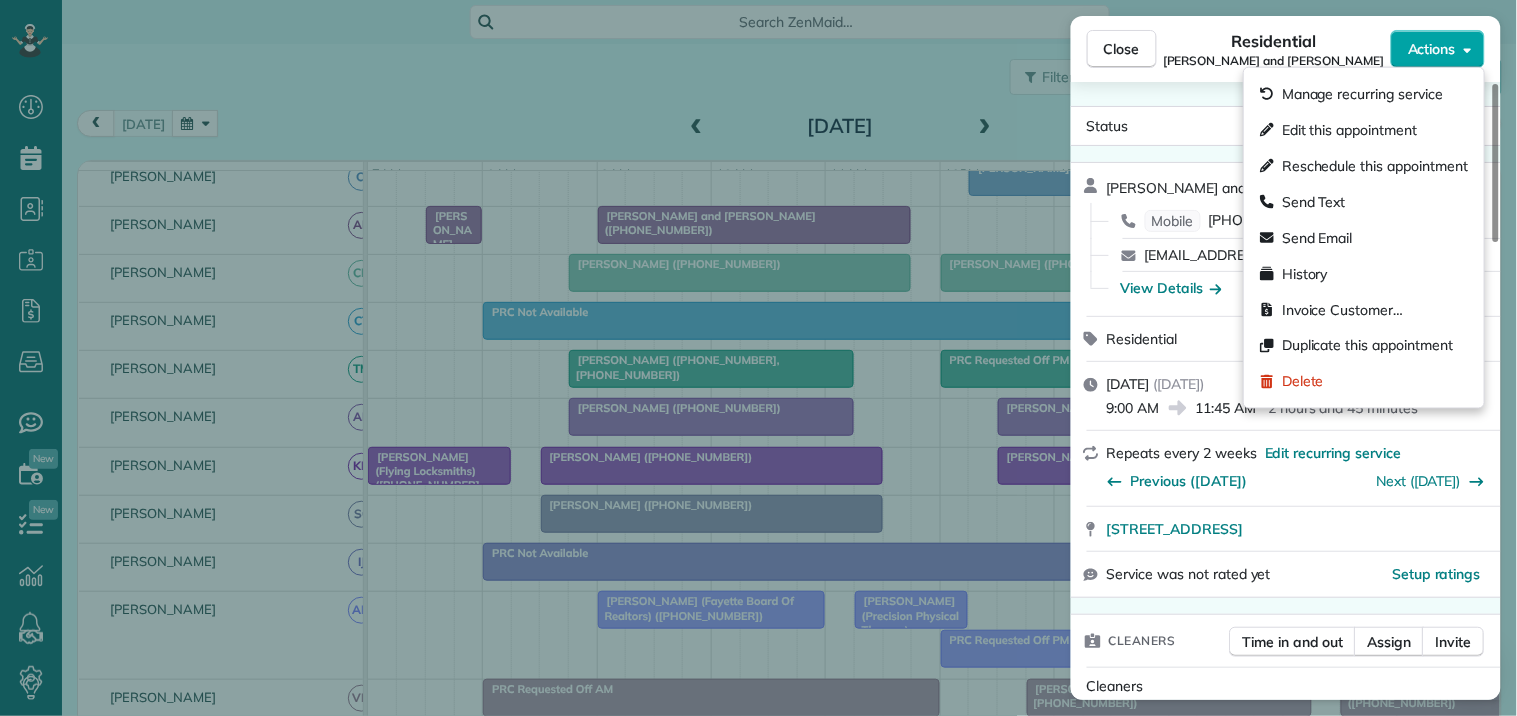 click on "Actions" at bounding box center (1432, 49) 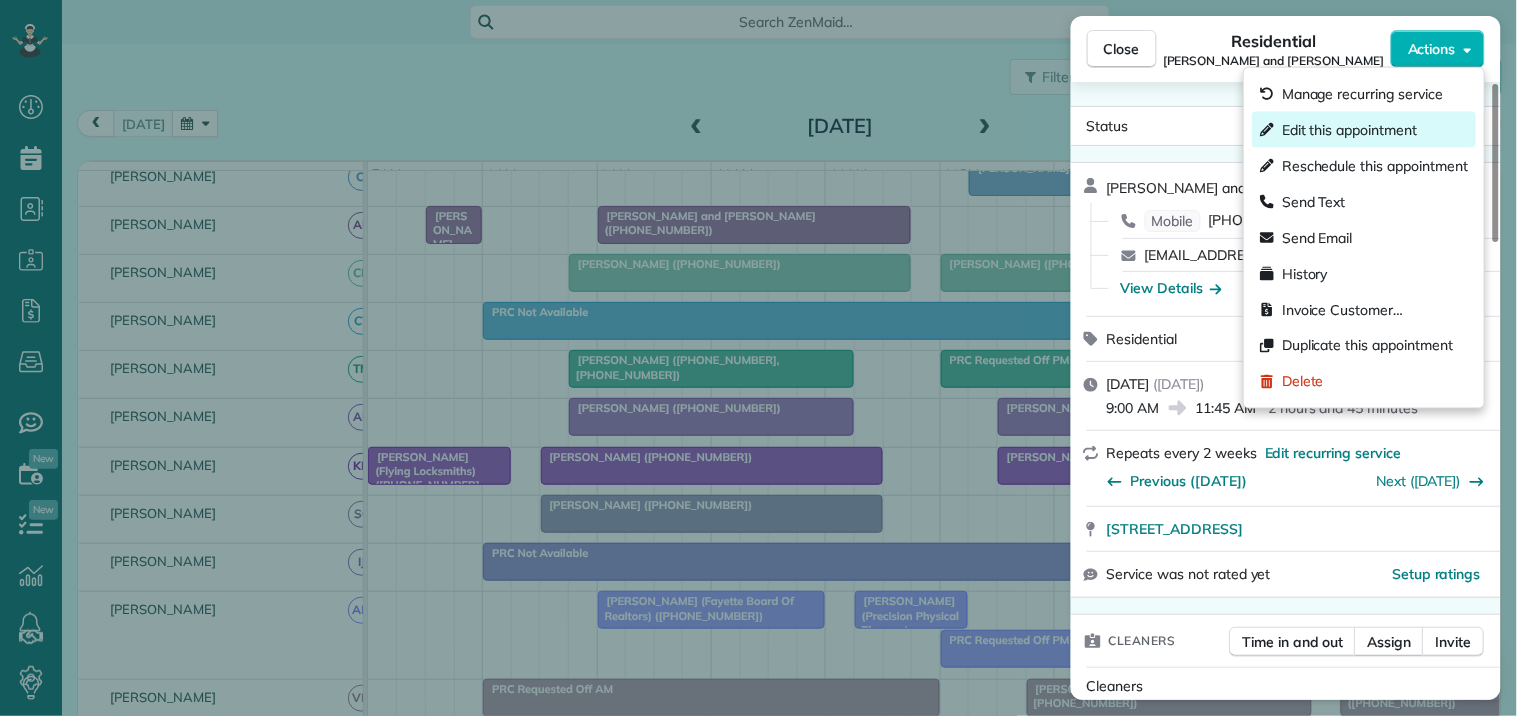 click on "Edit this appointment" at bounding box center [1349, 130] 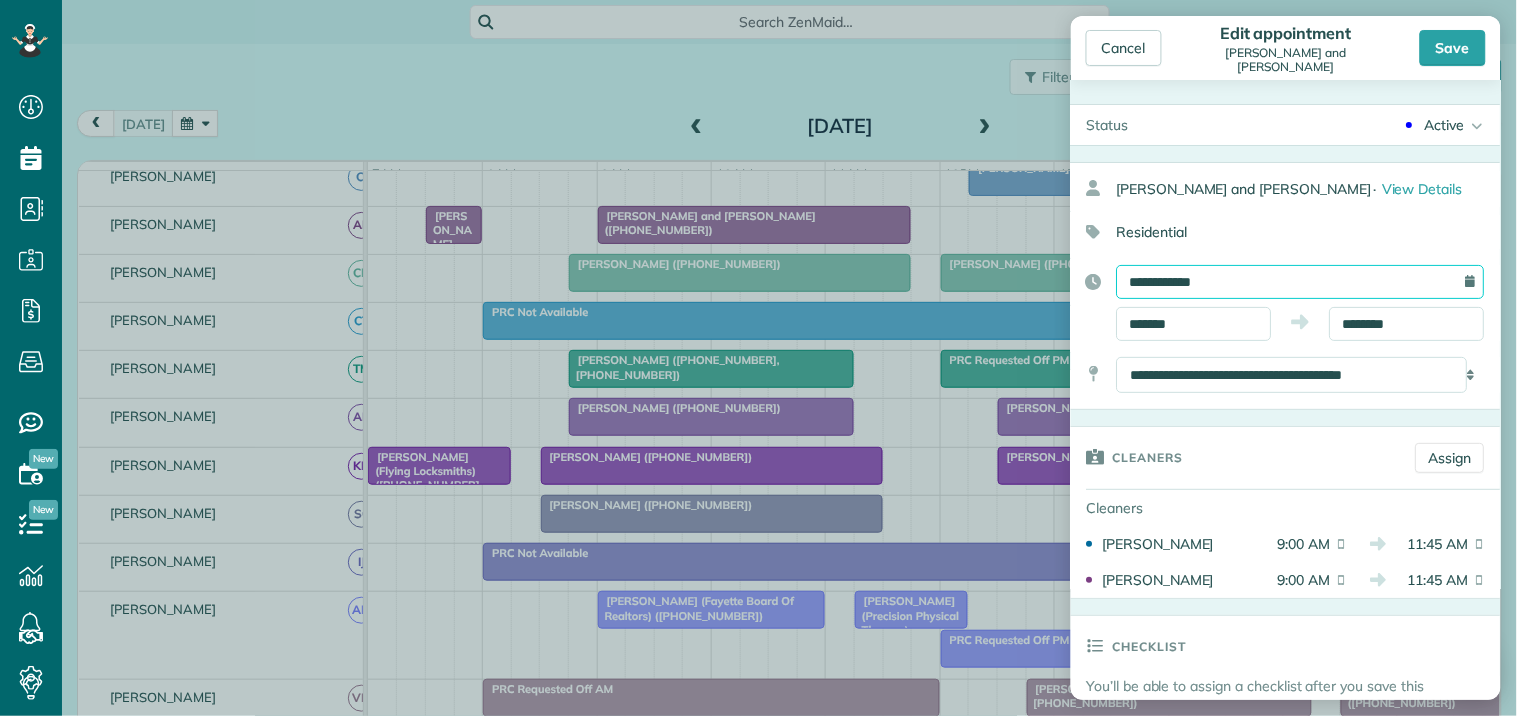 click on "**********" at bounding box center [1301, 282] 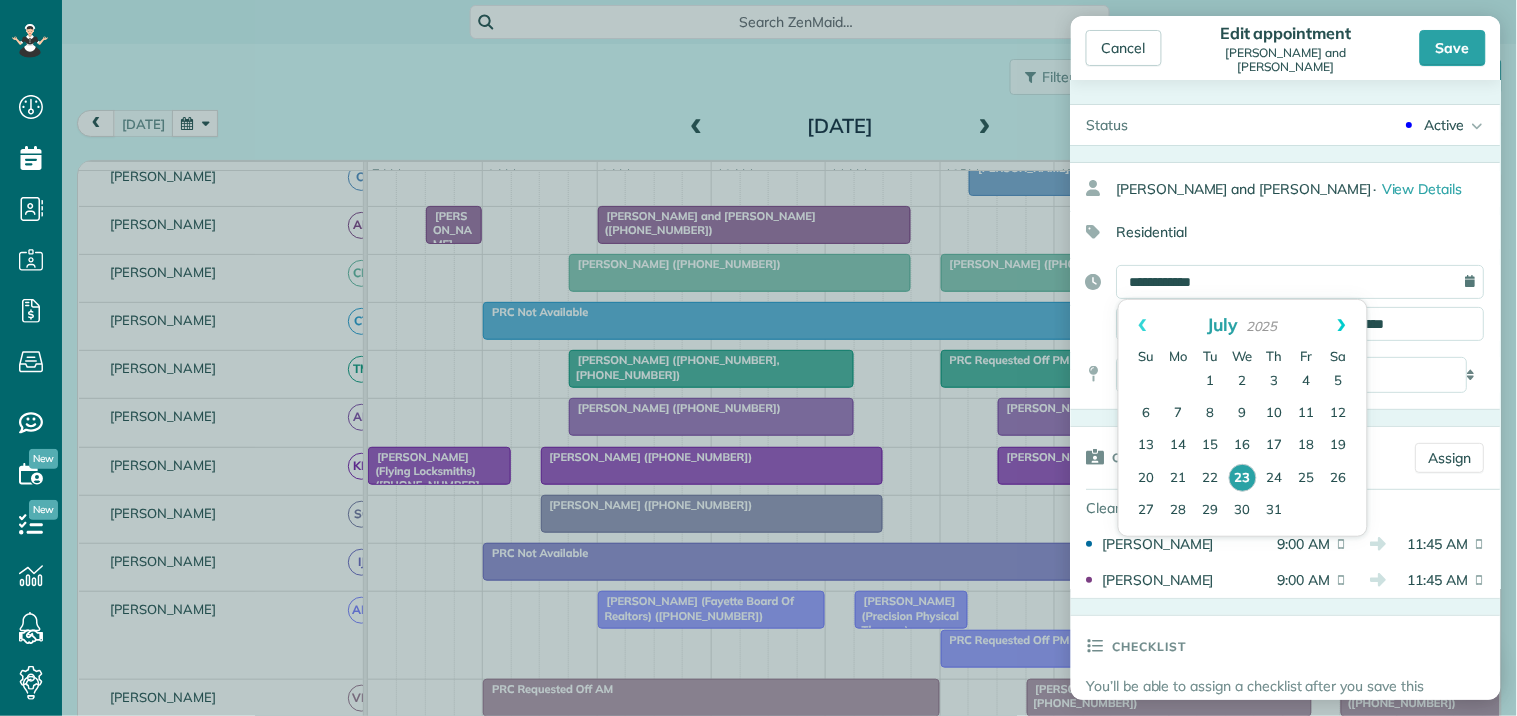 click on "Next" at bounding box center (1342, 325) 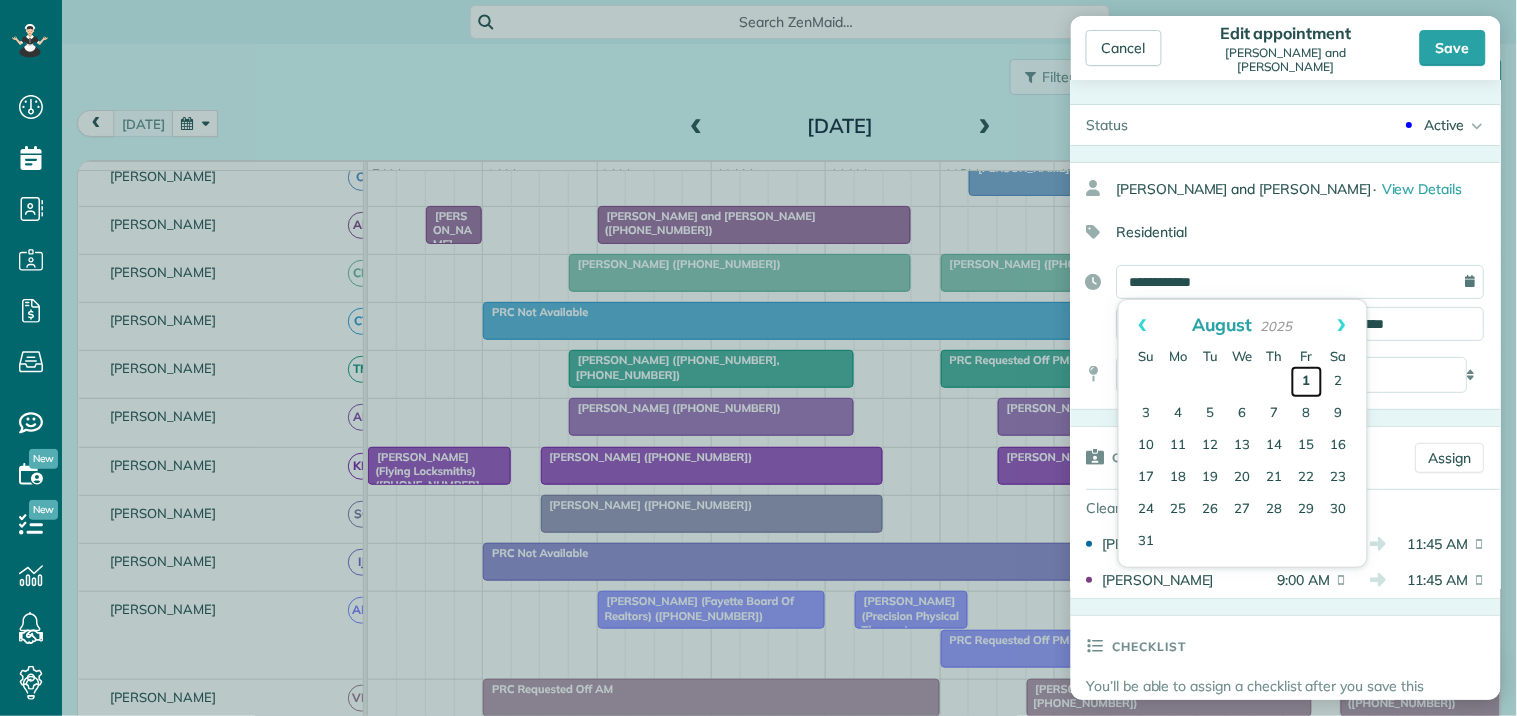 click on "1" at bounding box center (1307, 382) 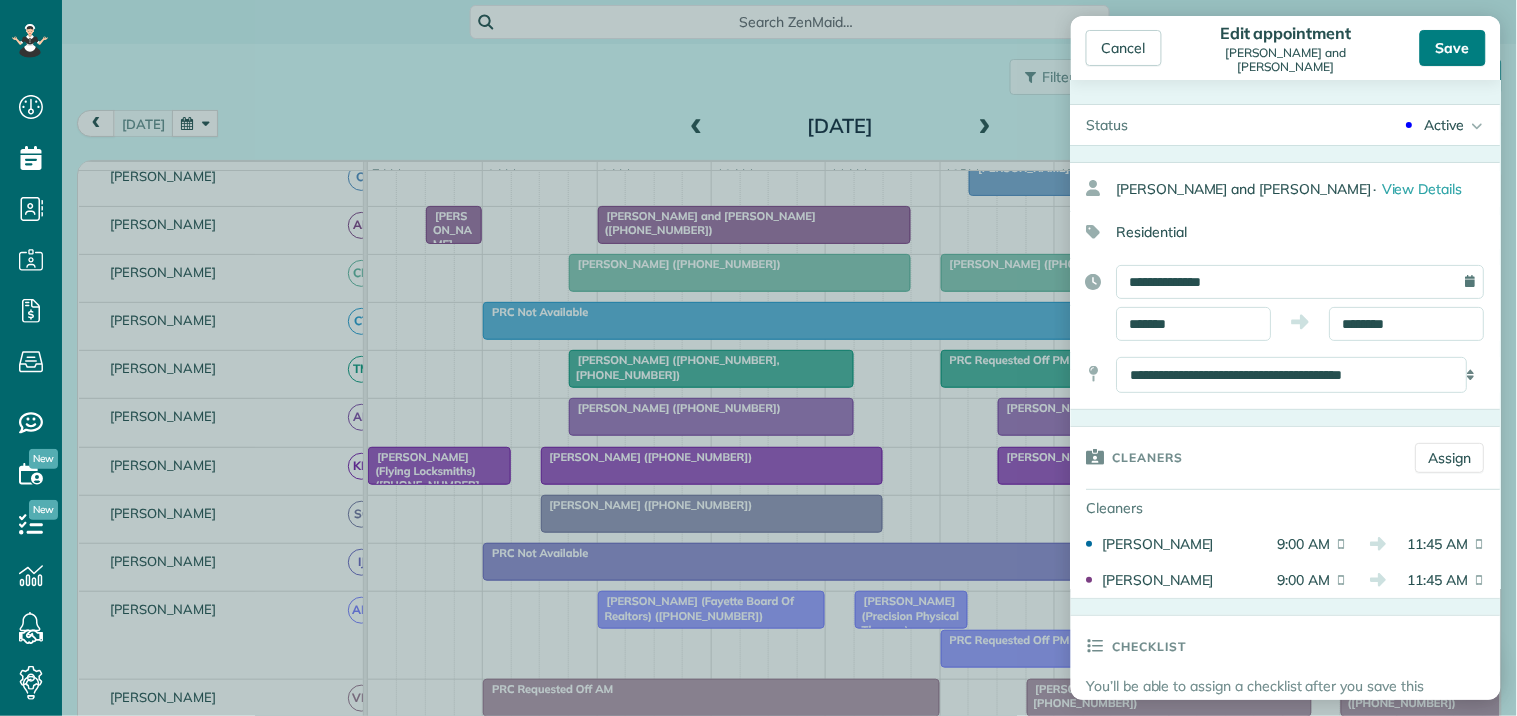 click on "Save" at bounding box center (1453, 48) 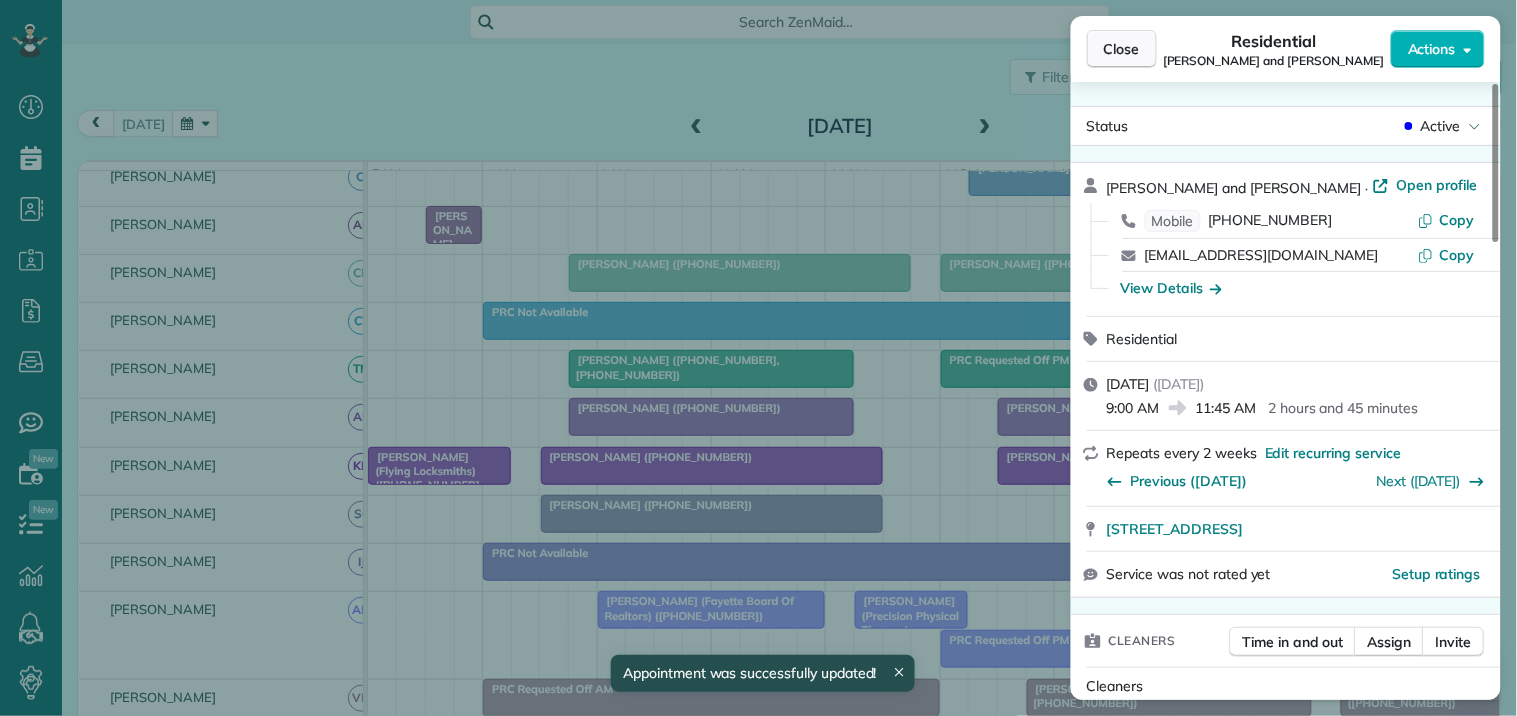 click on "Close" at bounding box center (1122, 49) 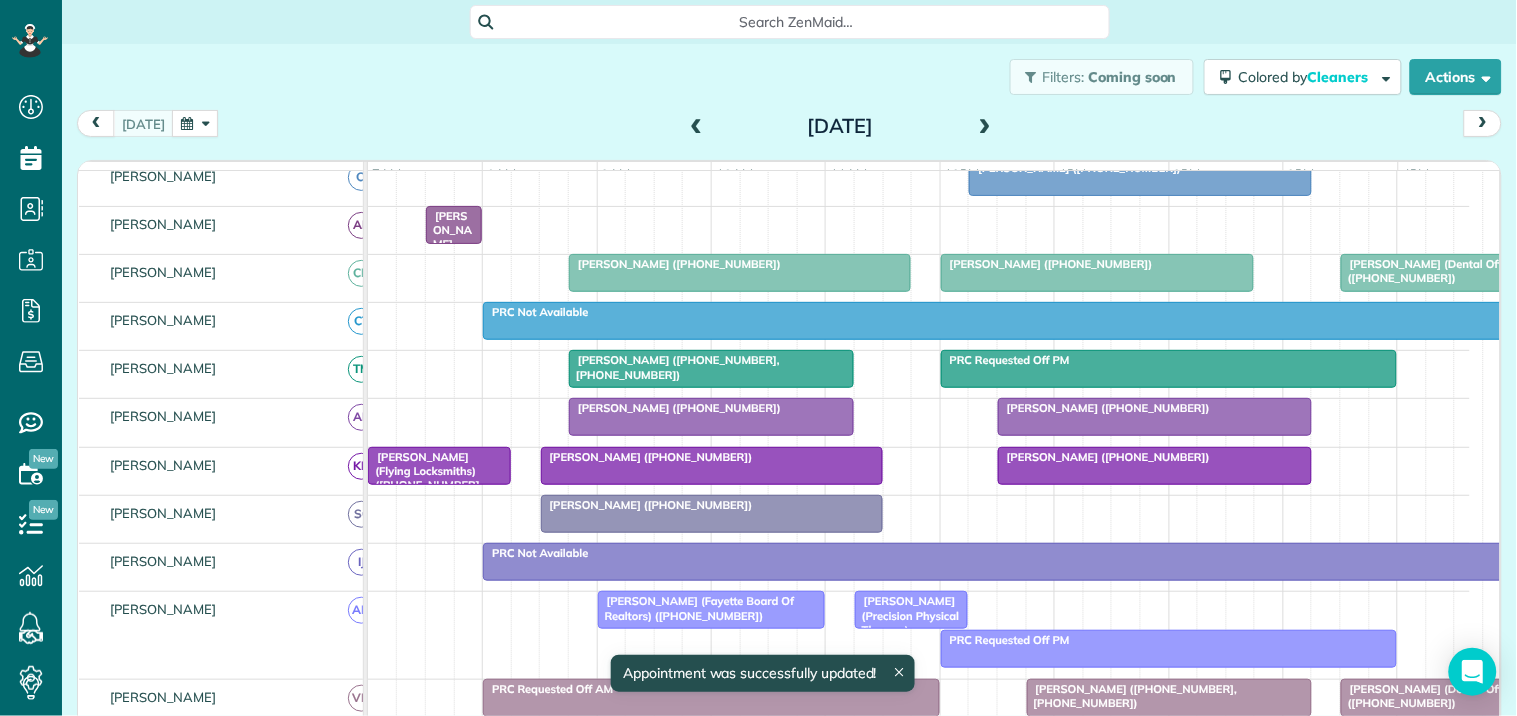scroll, scrollTop: 331, scrollLeft: 0, axis: vertical 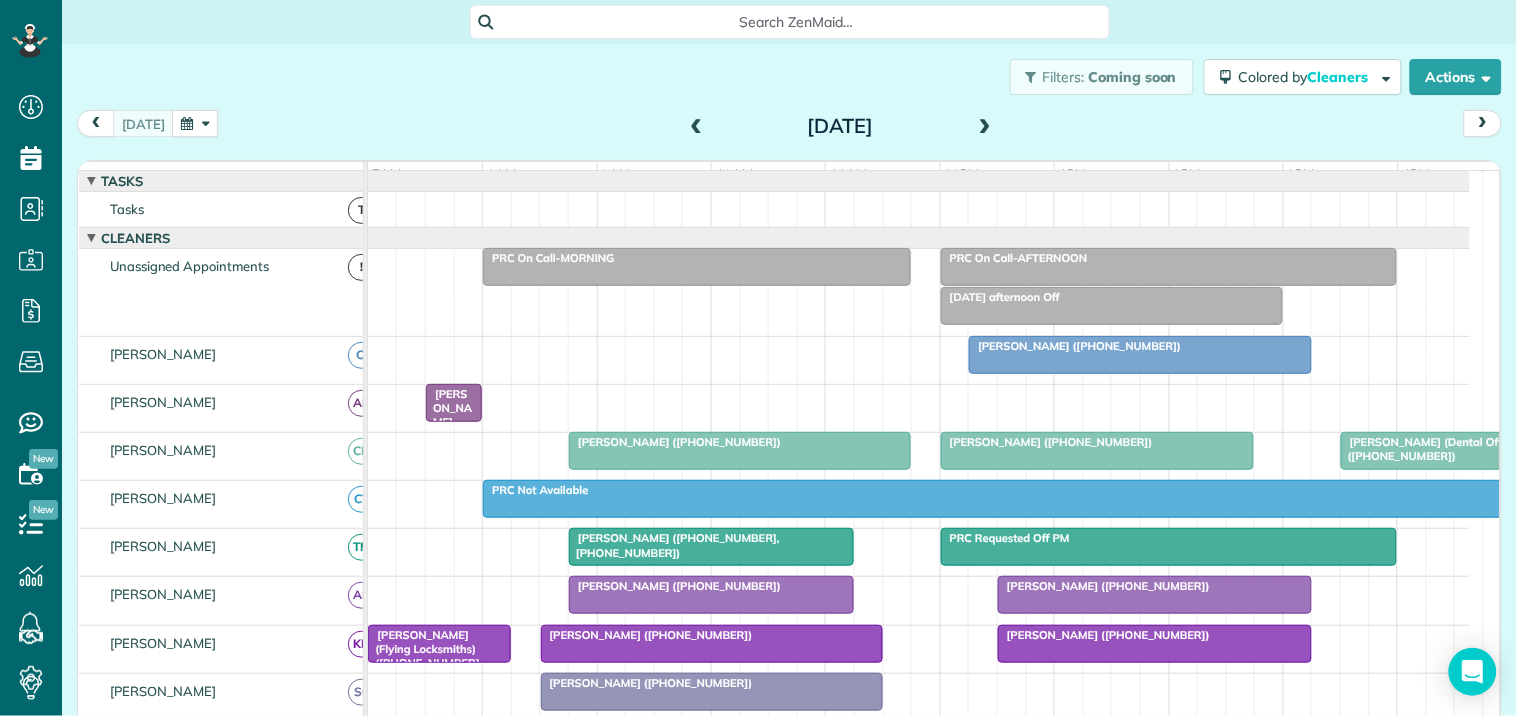 click at bounding box center (195, 123) 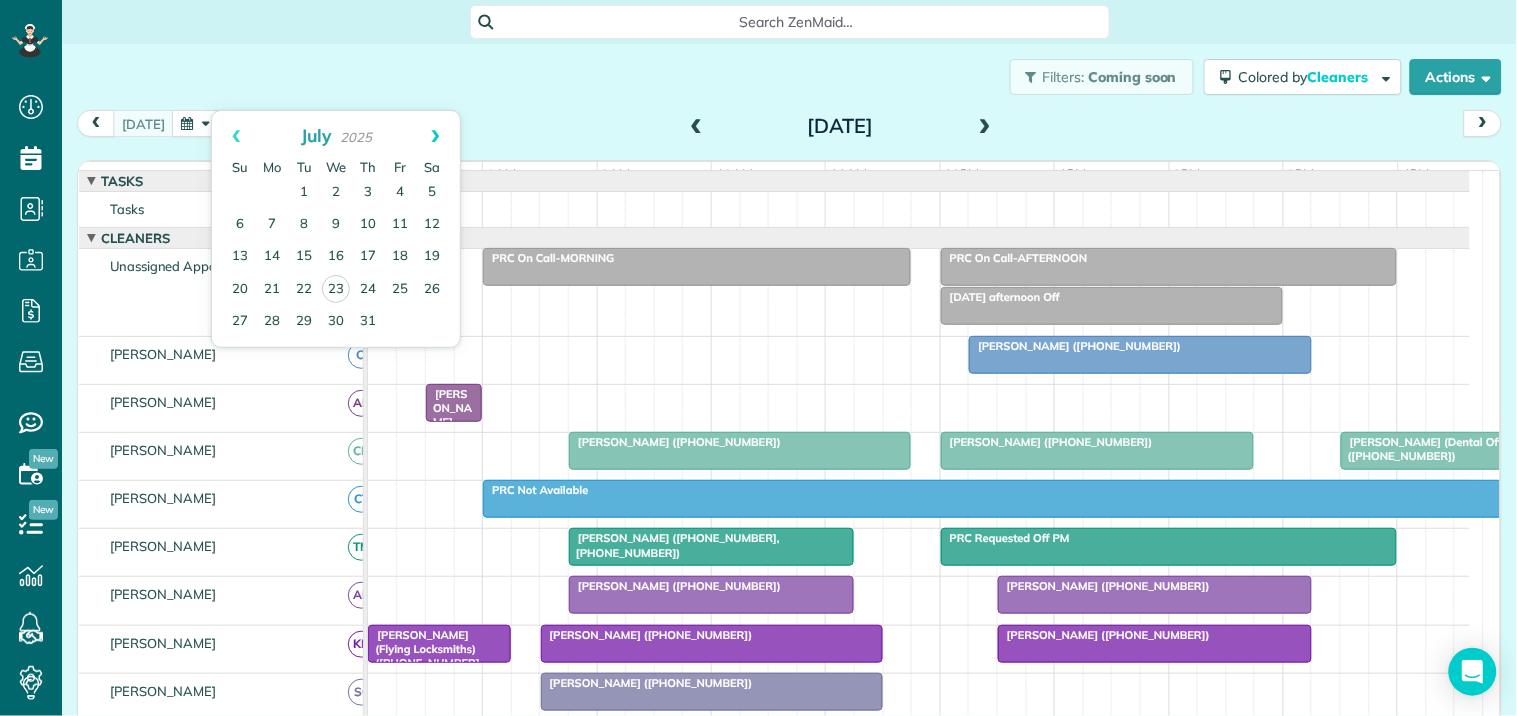 click on "Next" at bounding box center (435, 136) 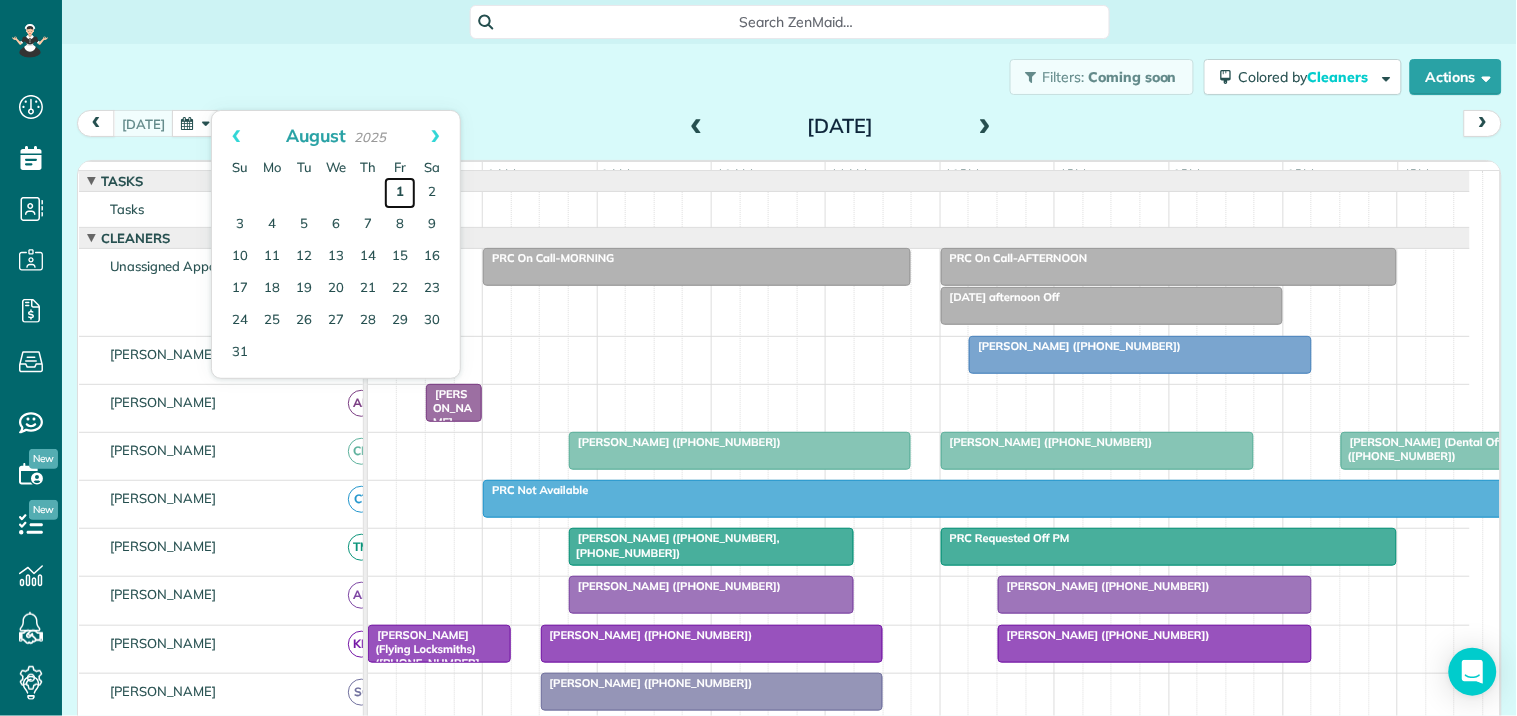 click on "1" at bounding box center (400, 193) 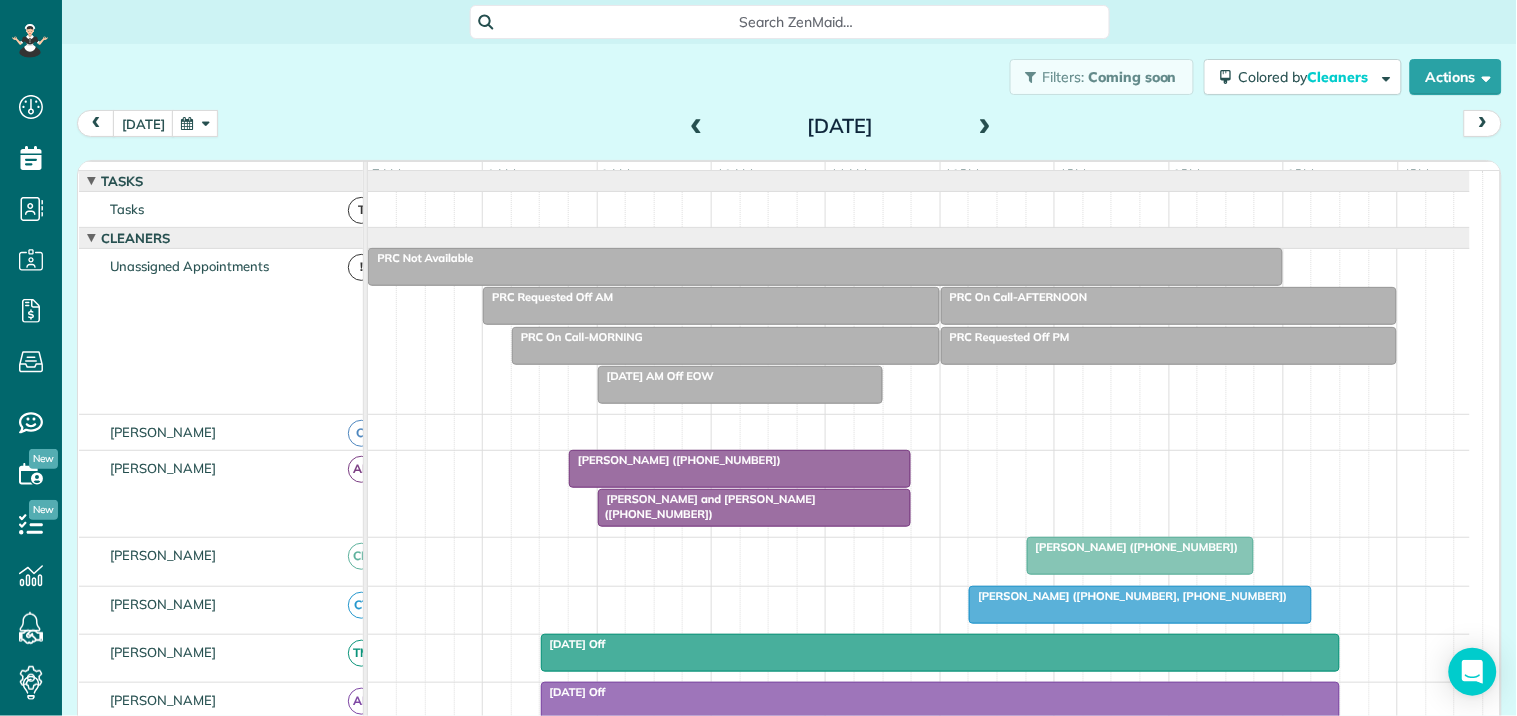 scroll, scrollTop: 154, scrollLeft: 0, axis: vertical 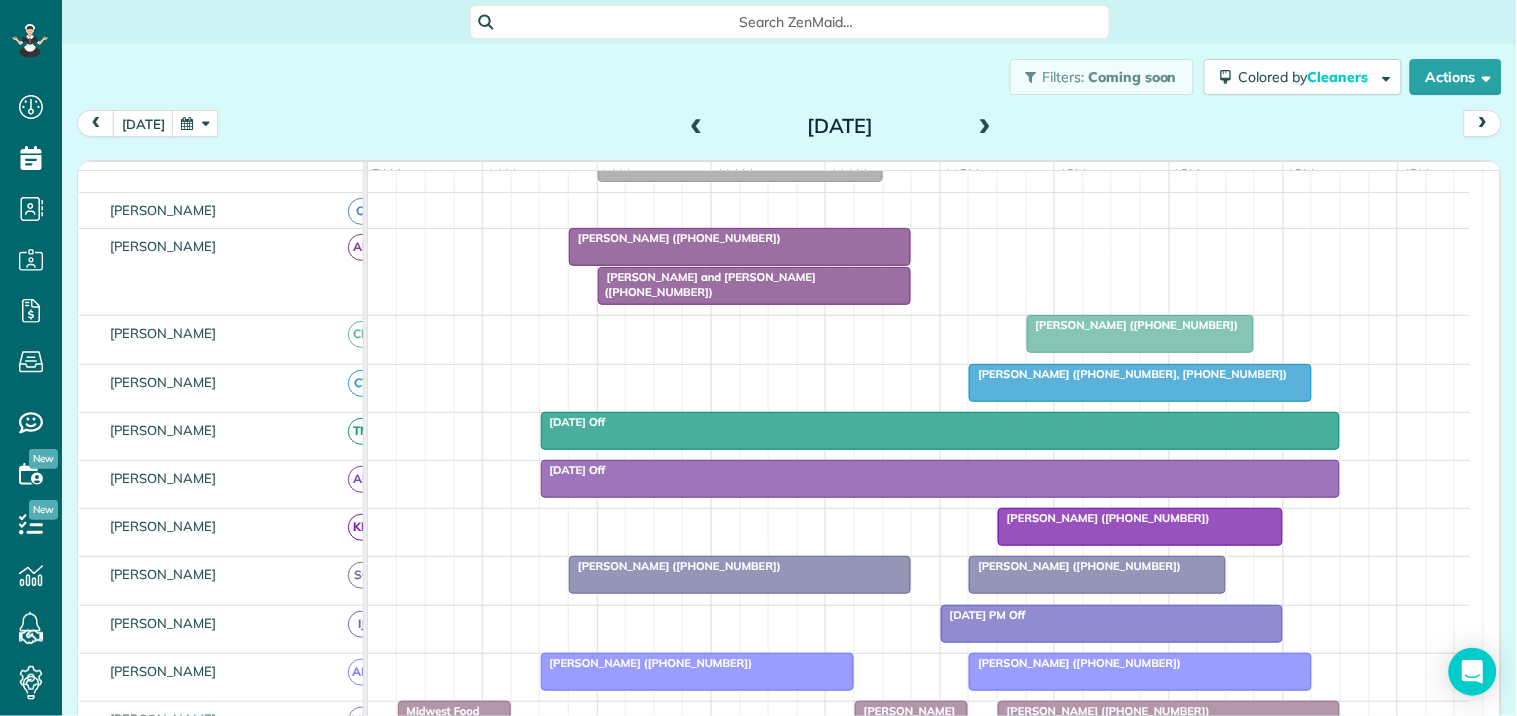 click on "[PERSON_NAME] ([PHONE_NUMBER])" at bounding box center (675, 238) 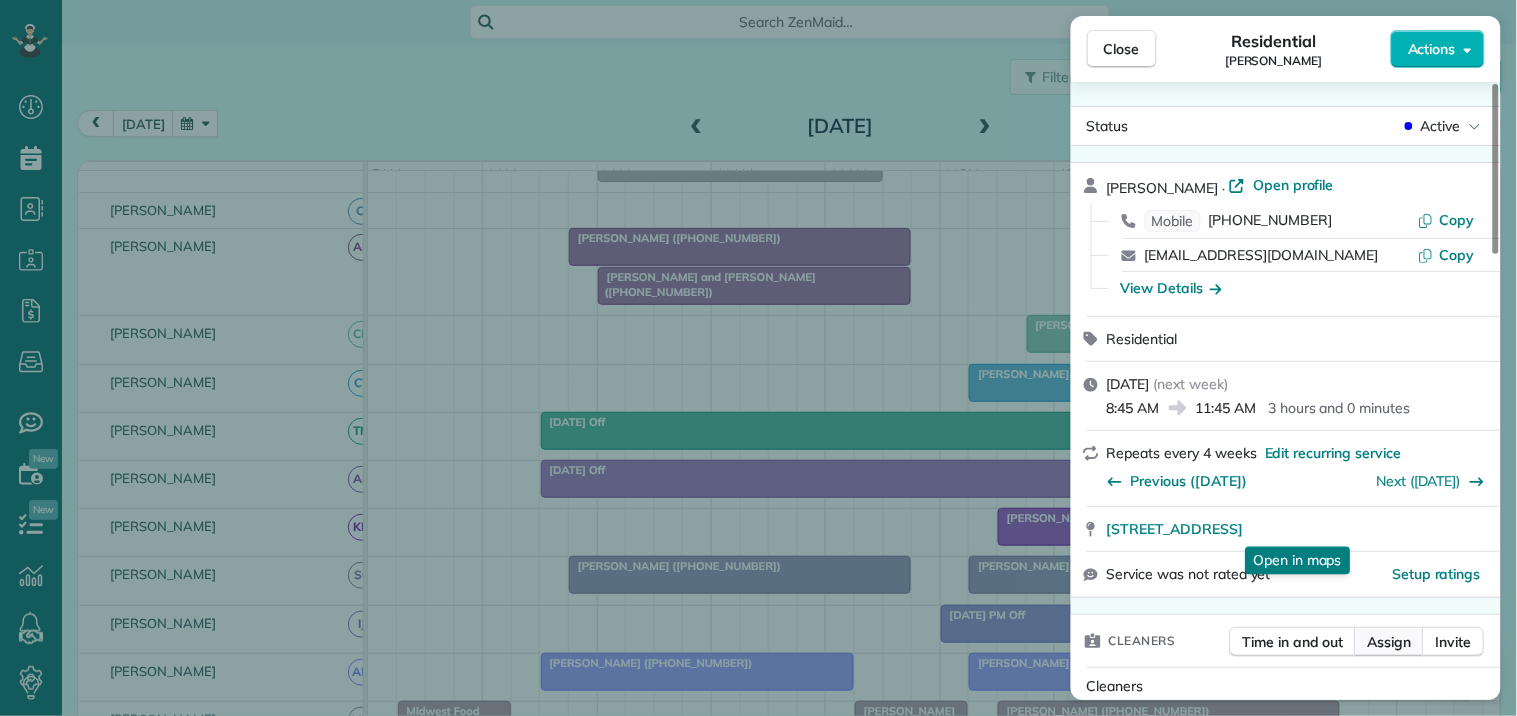 click on "Assign" at bounding box center (1390, 642) 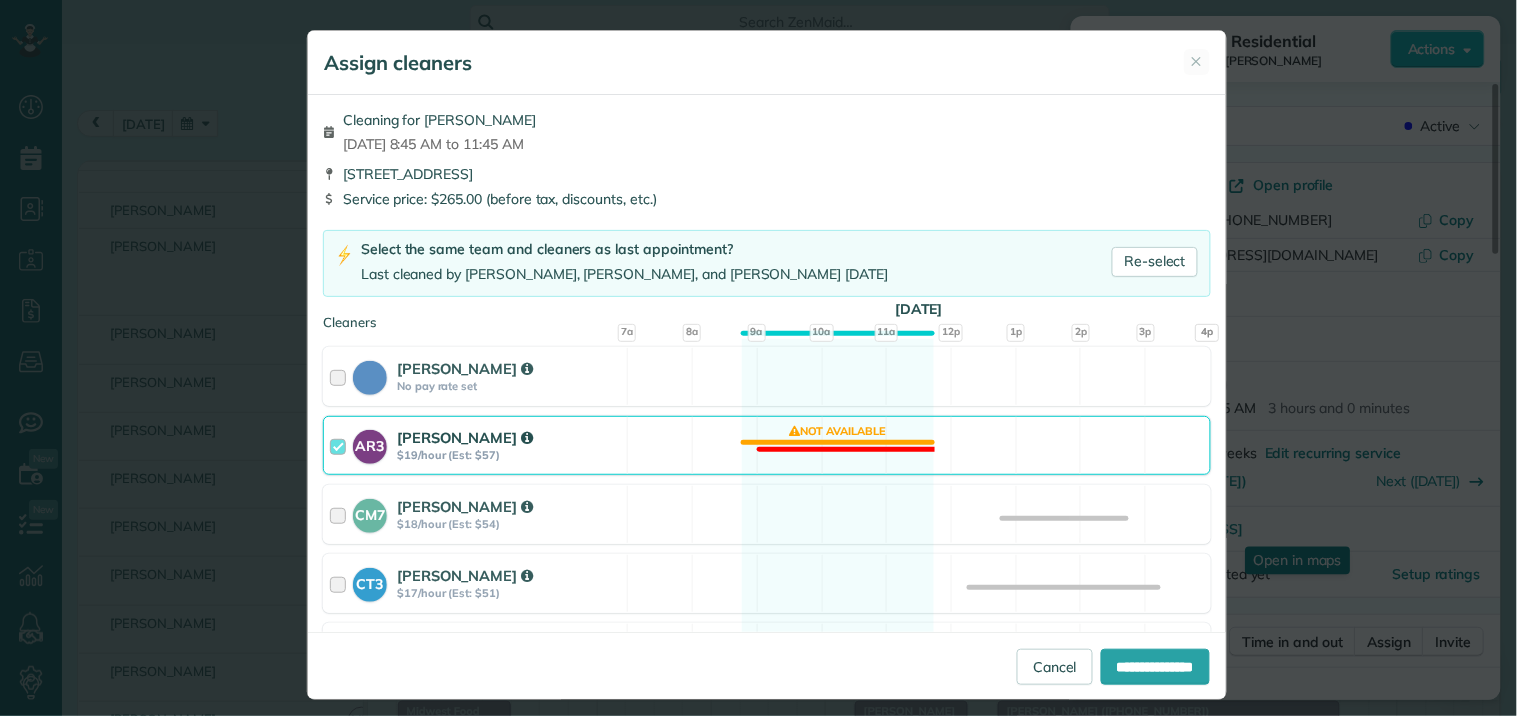 click on "AR3
[PERSON_NAME]
$19/hour (Est: $57)
Not available" at bounding box center [767, 445] 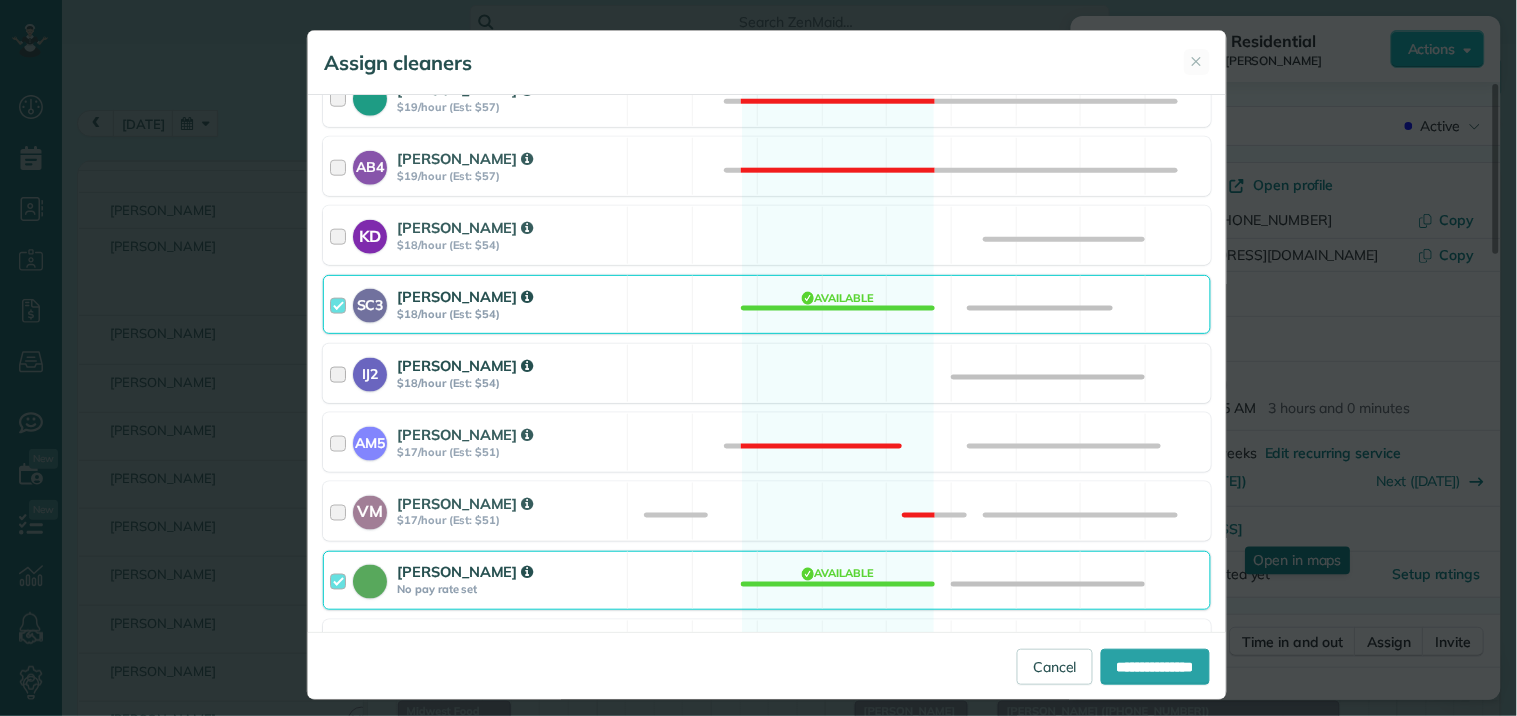 click on "IJ2
[PERSON_NAME]
$18/hour (Est: $54)
Available" at bounding box center (767, 373) 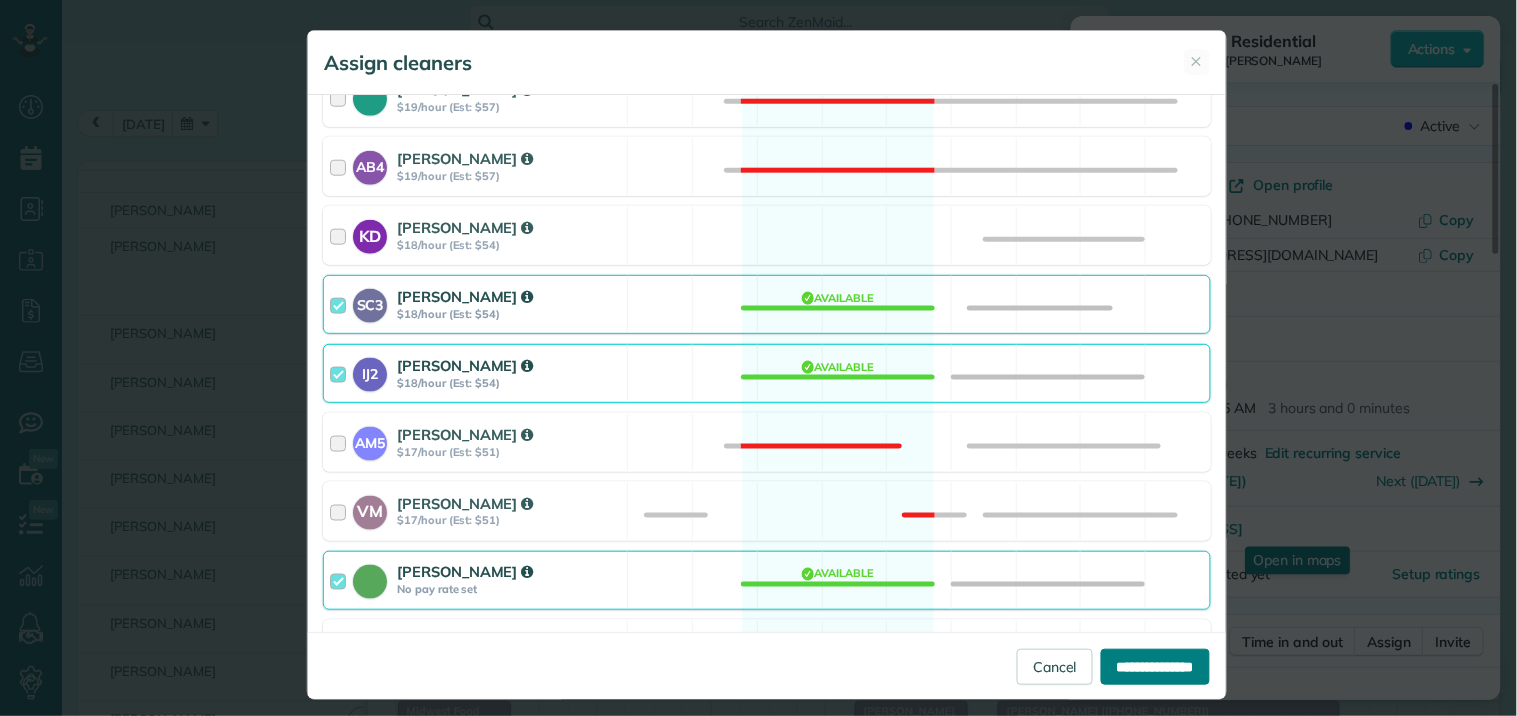 click on "**********" at bounding box center (1155, 667) 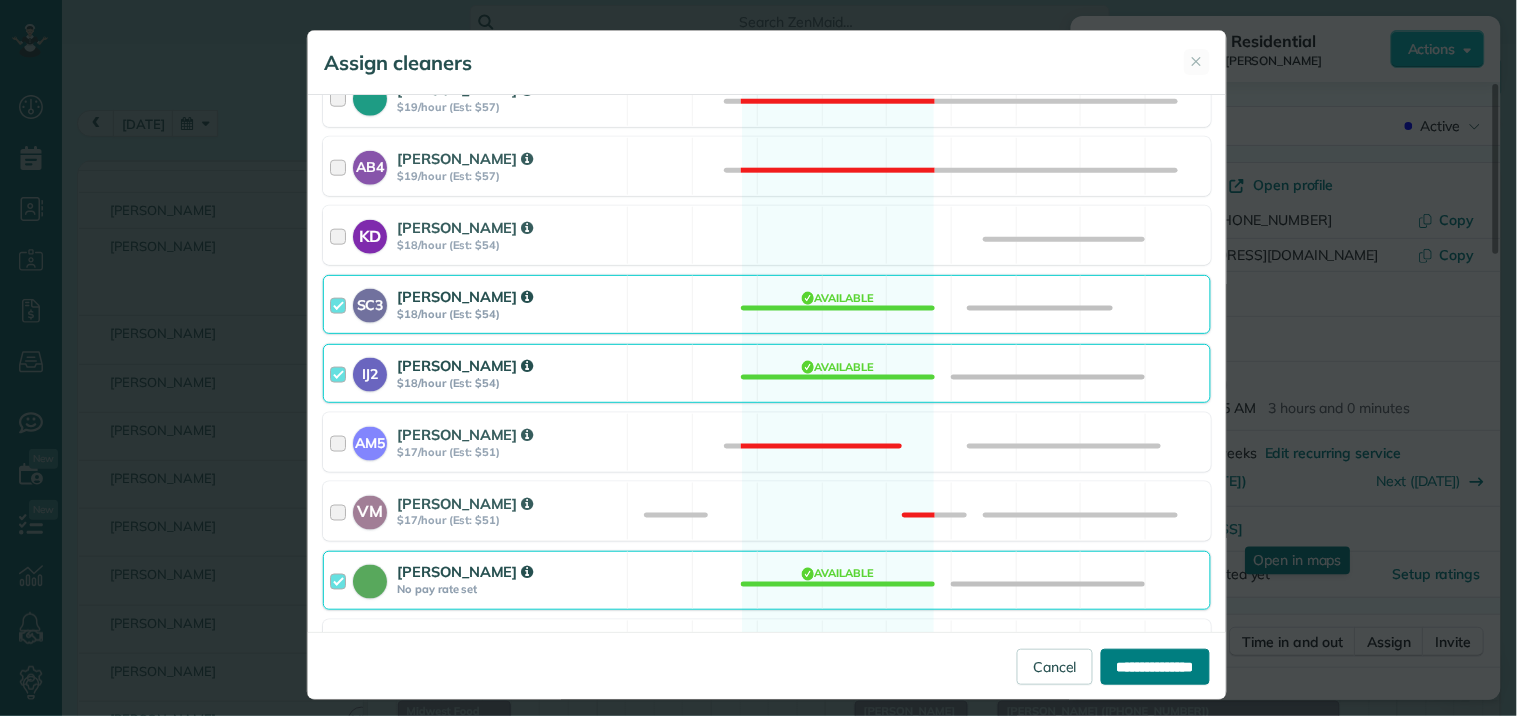type on "**********" 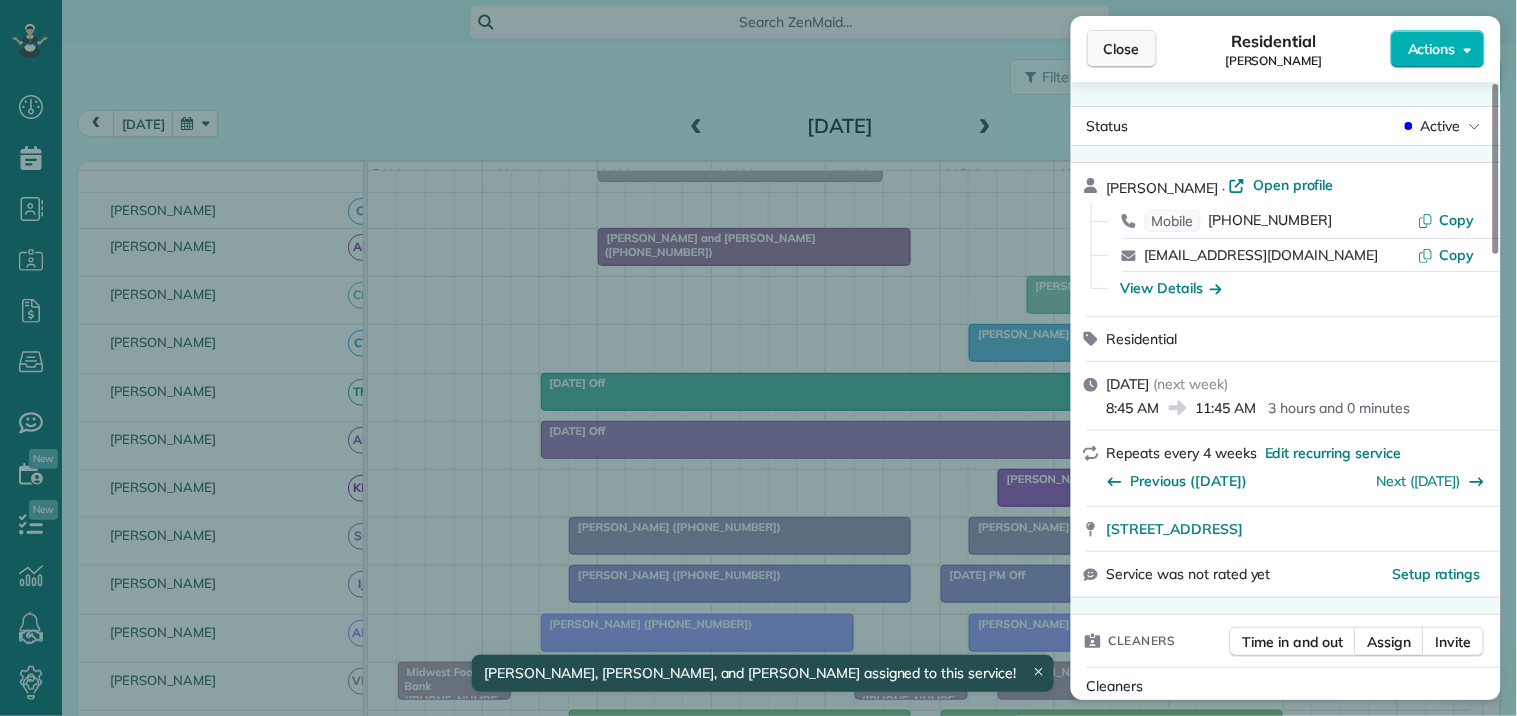 click on "Close" at bounding box center (1122, 49) 